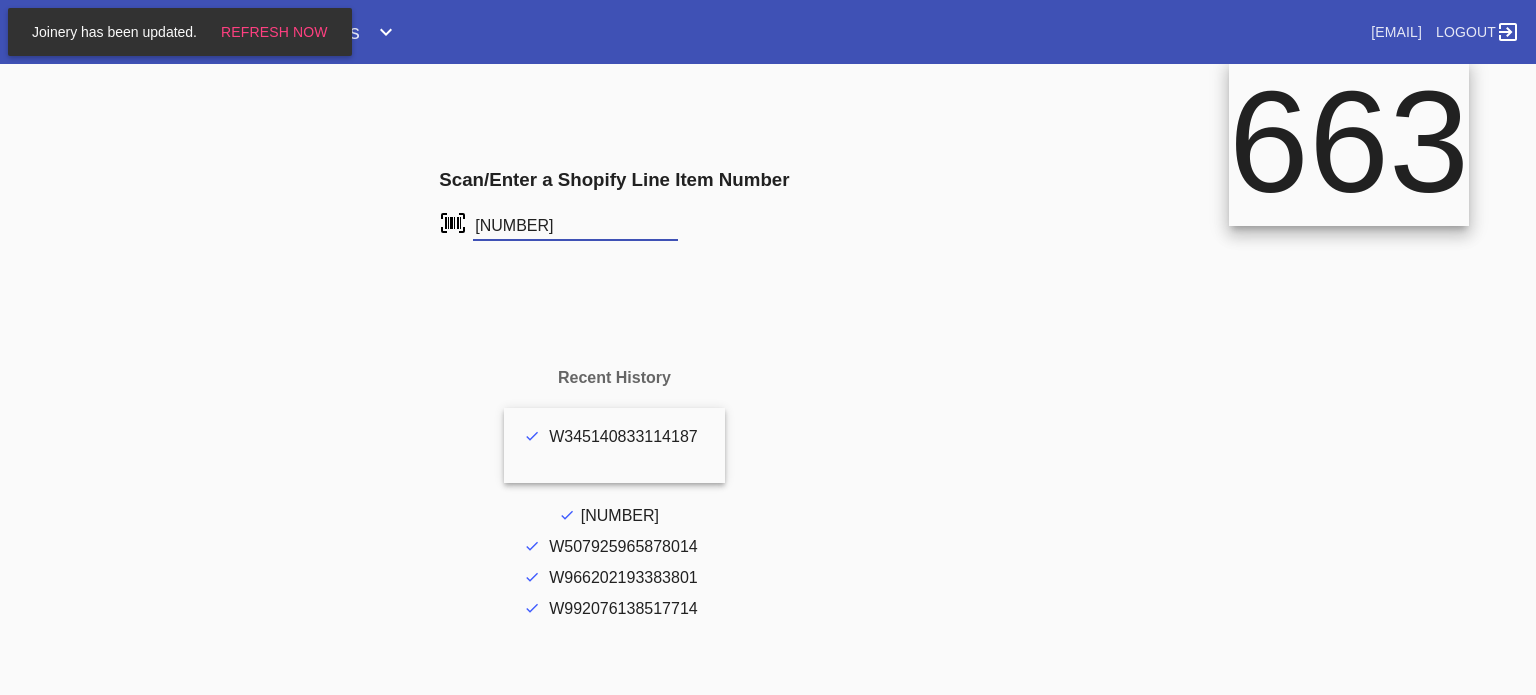 scroll, scrollTop: 0, scrollLeft: 0, axis: both 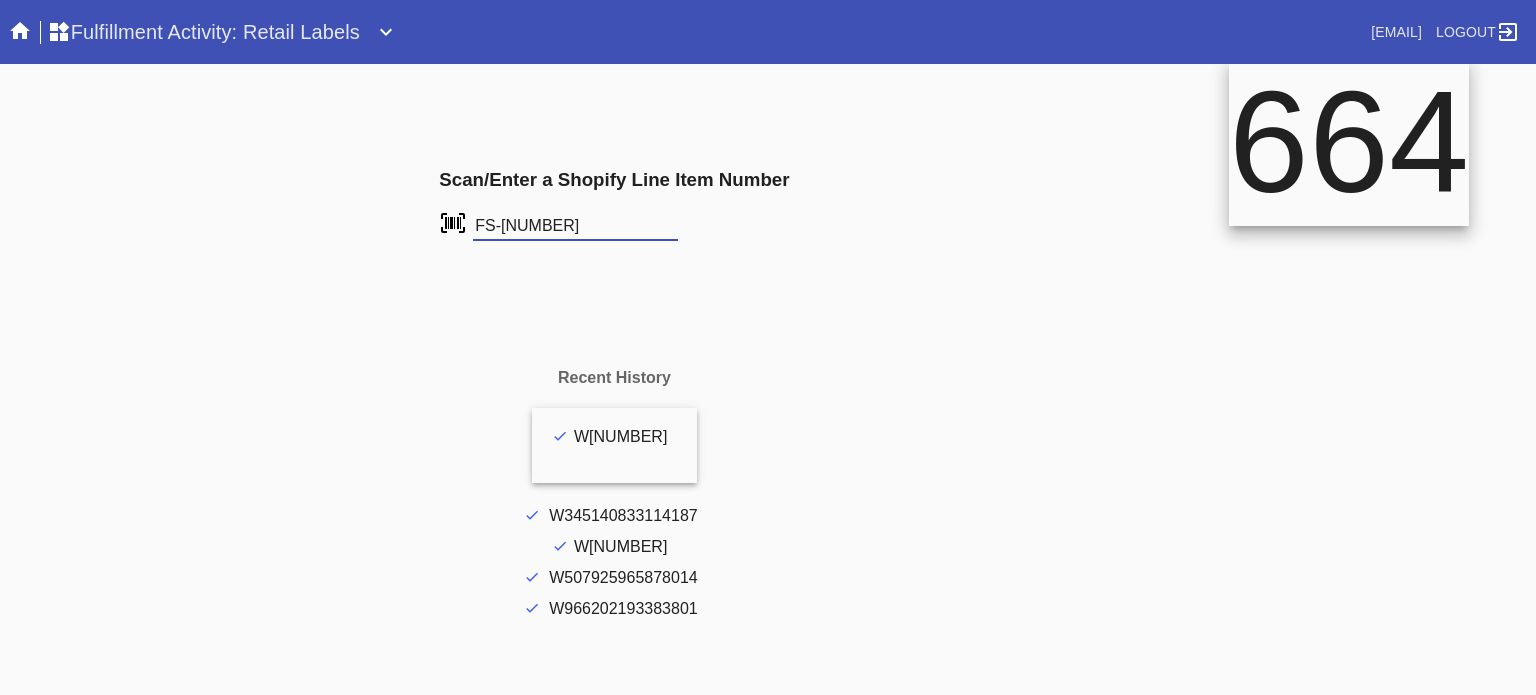 type on "FS-[NUMBER]" 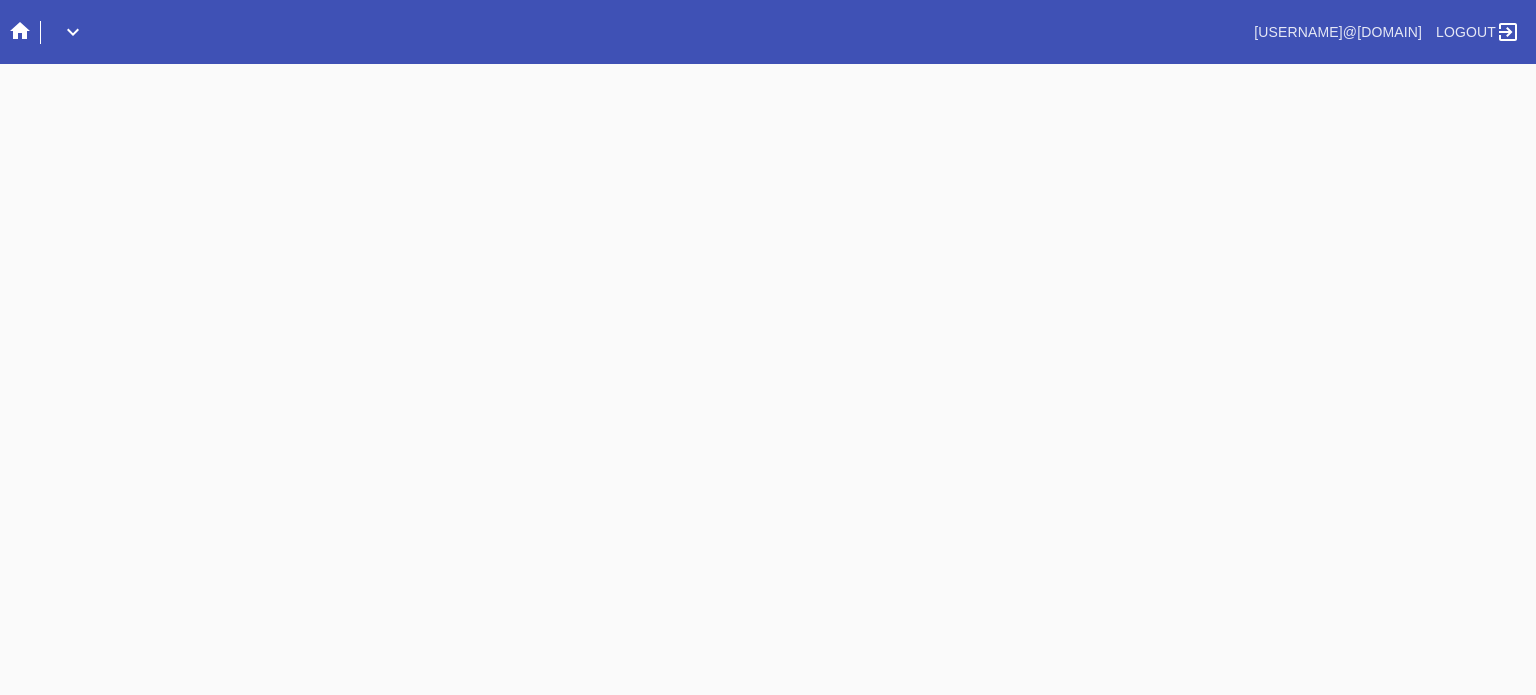 scroll, scrollTop: 0, scrollLeft: 0, axis: both 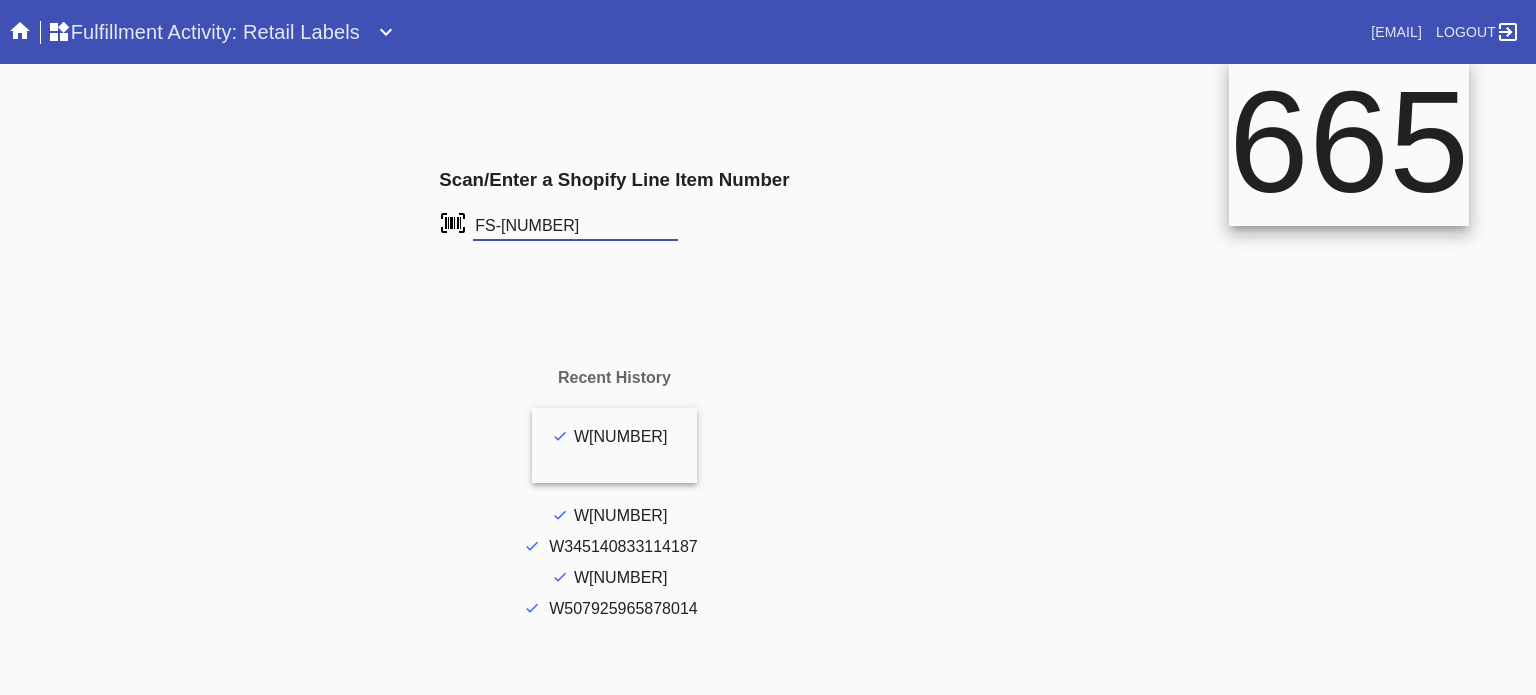 type on "FS-[NUMBER]" 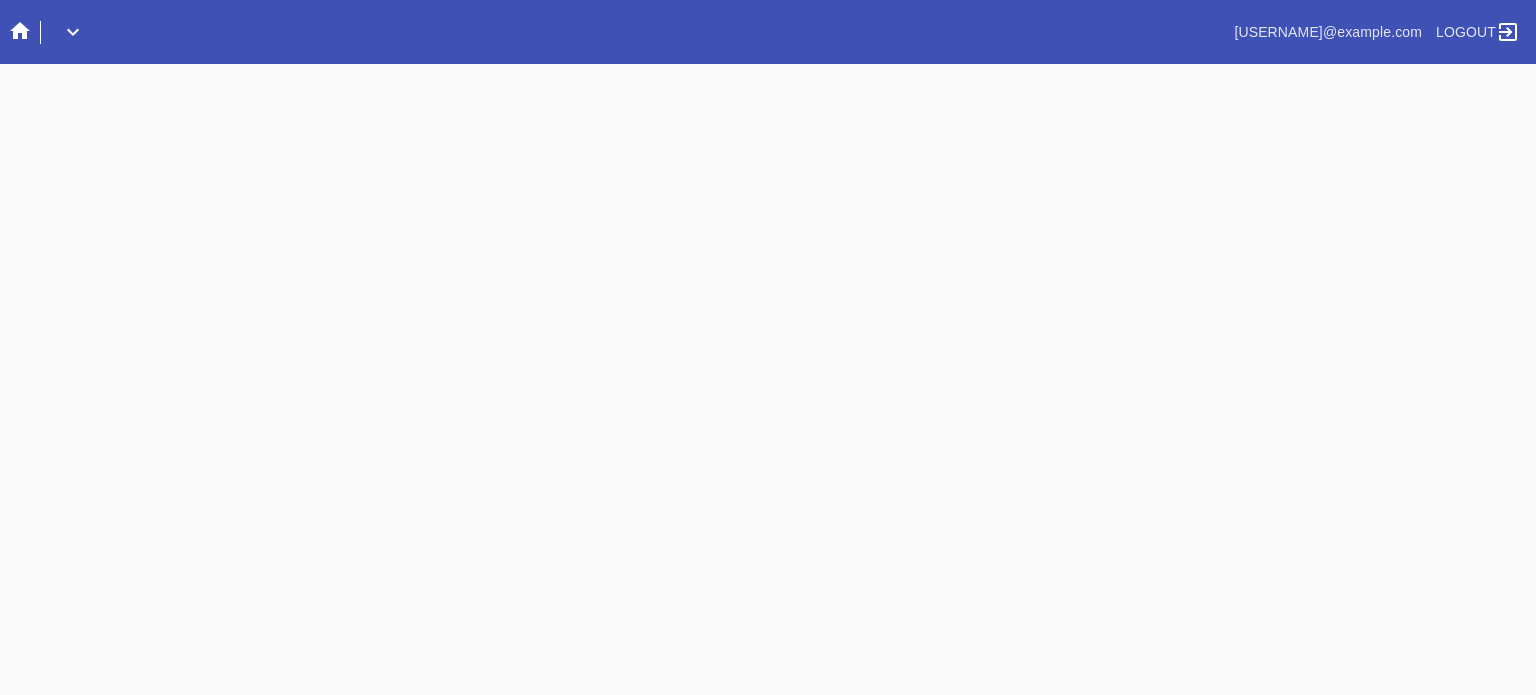 scroll, scrollTop: 0, scrollLeft: 0, axis: both 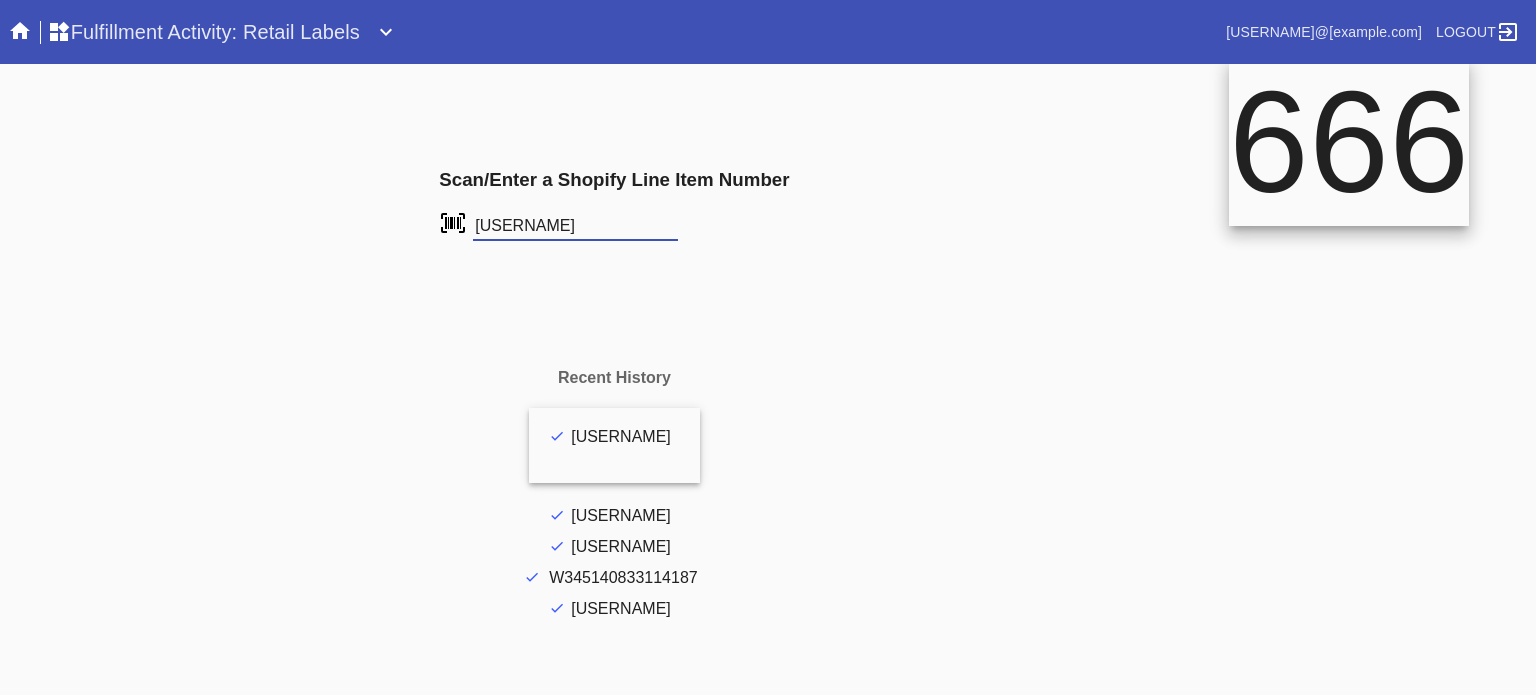 type on "[USERNAME]" 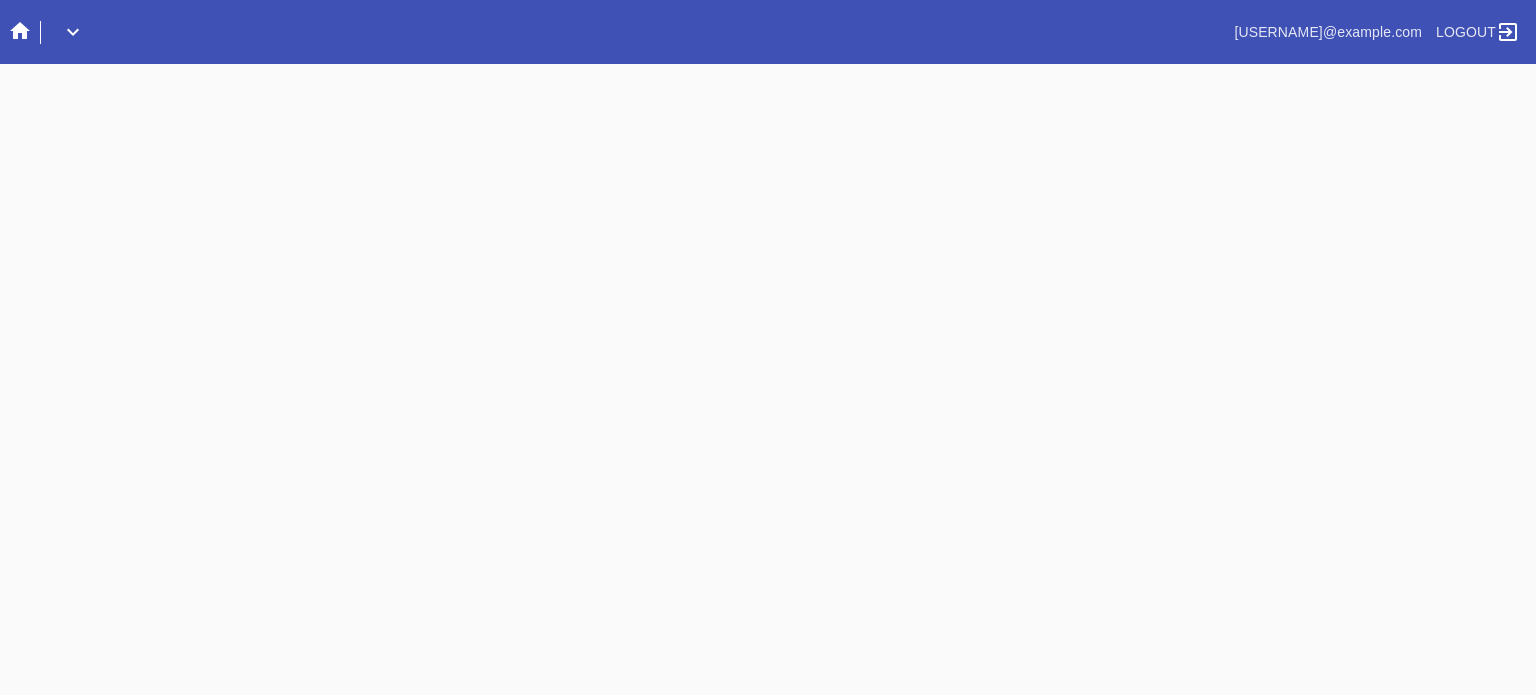 scroll, scrollTop: 0, scrollLeft: 0, axis: both 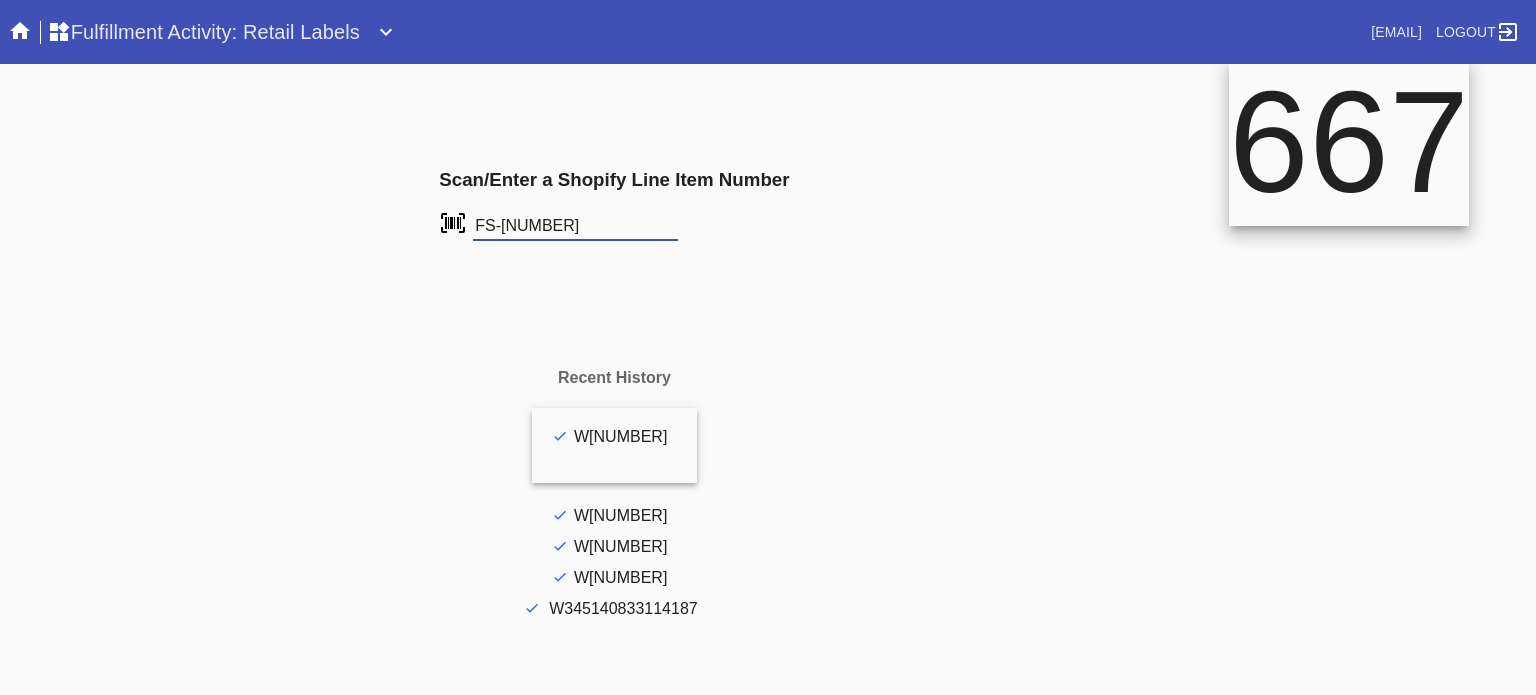 type on "FS-801811505" 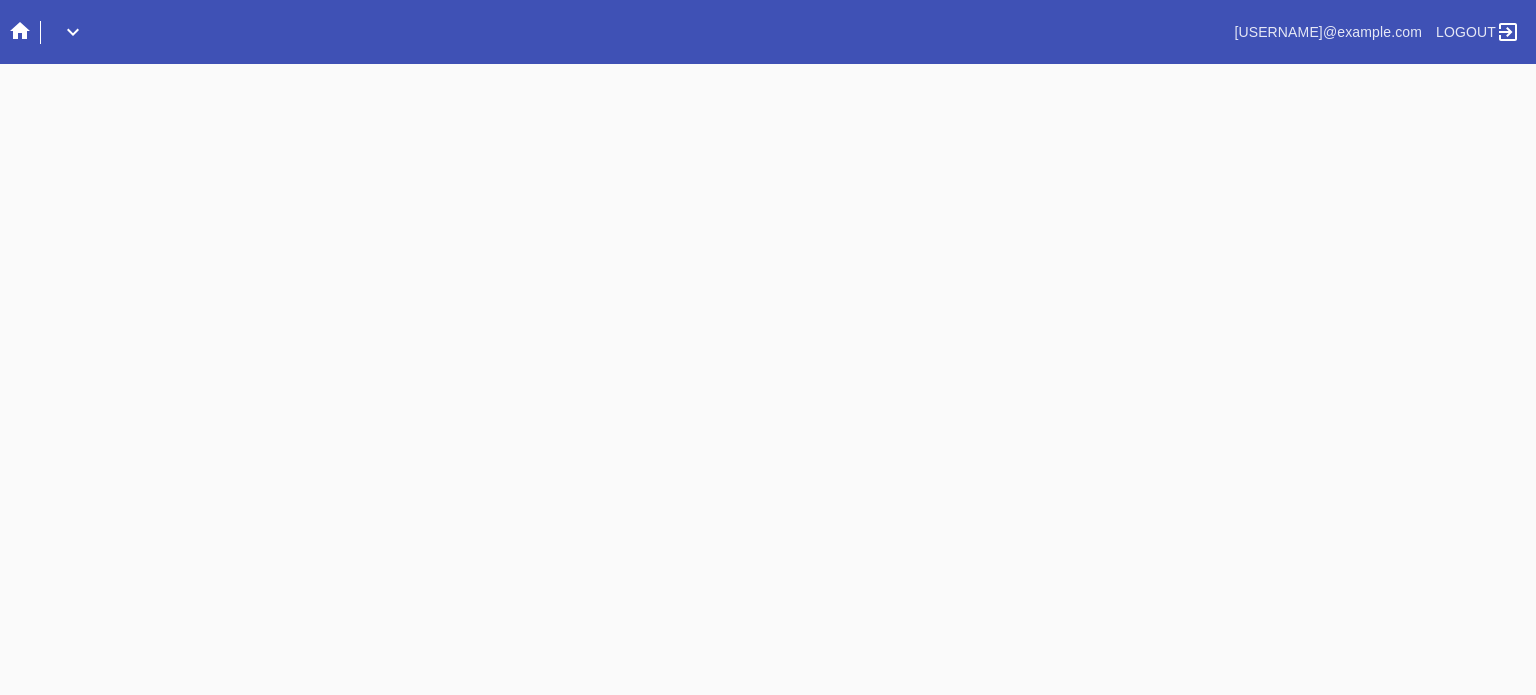 scroll, scrollTop: 0, scrollLeft: 0, axis: both 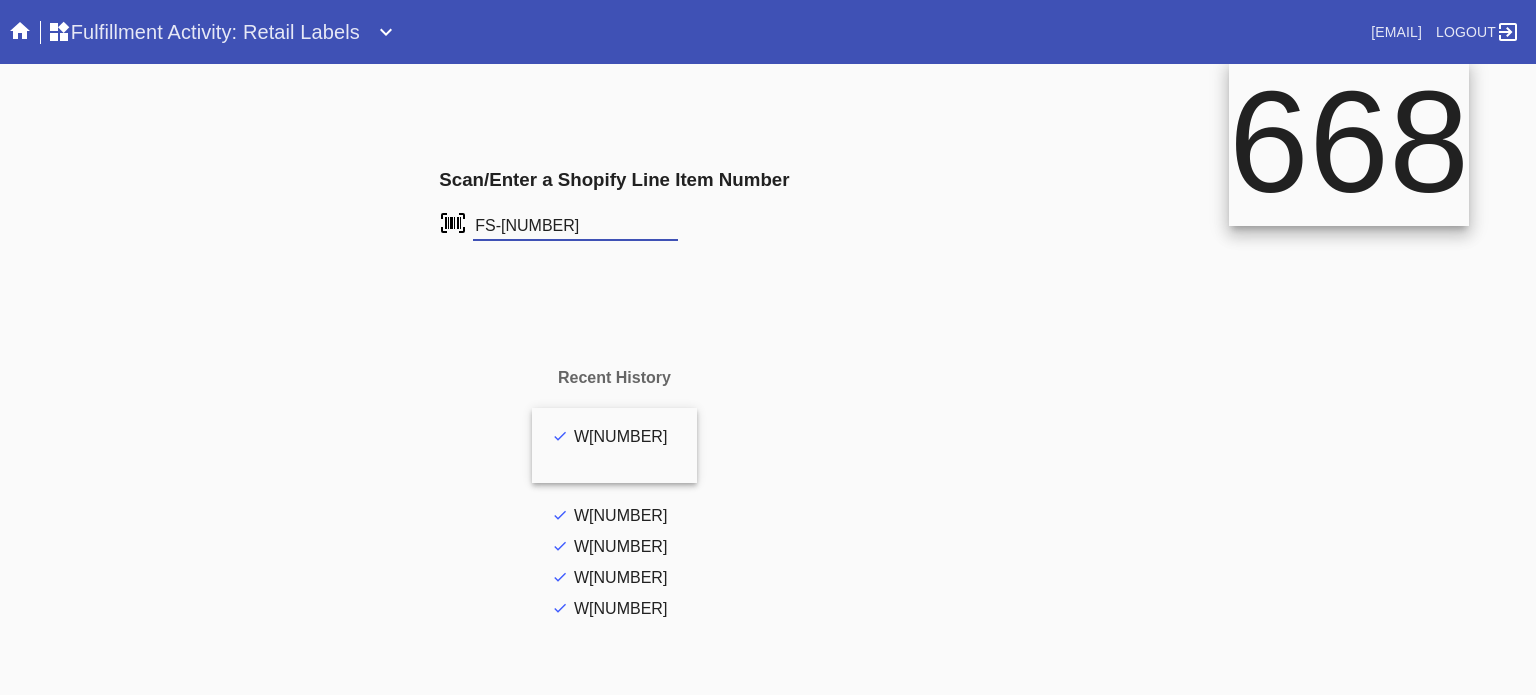 type on "FS-[NUMBER]" 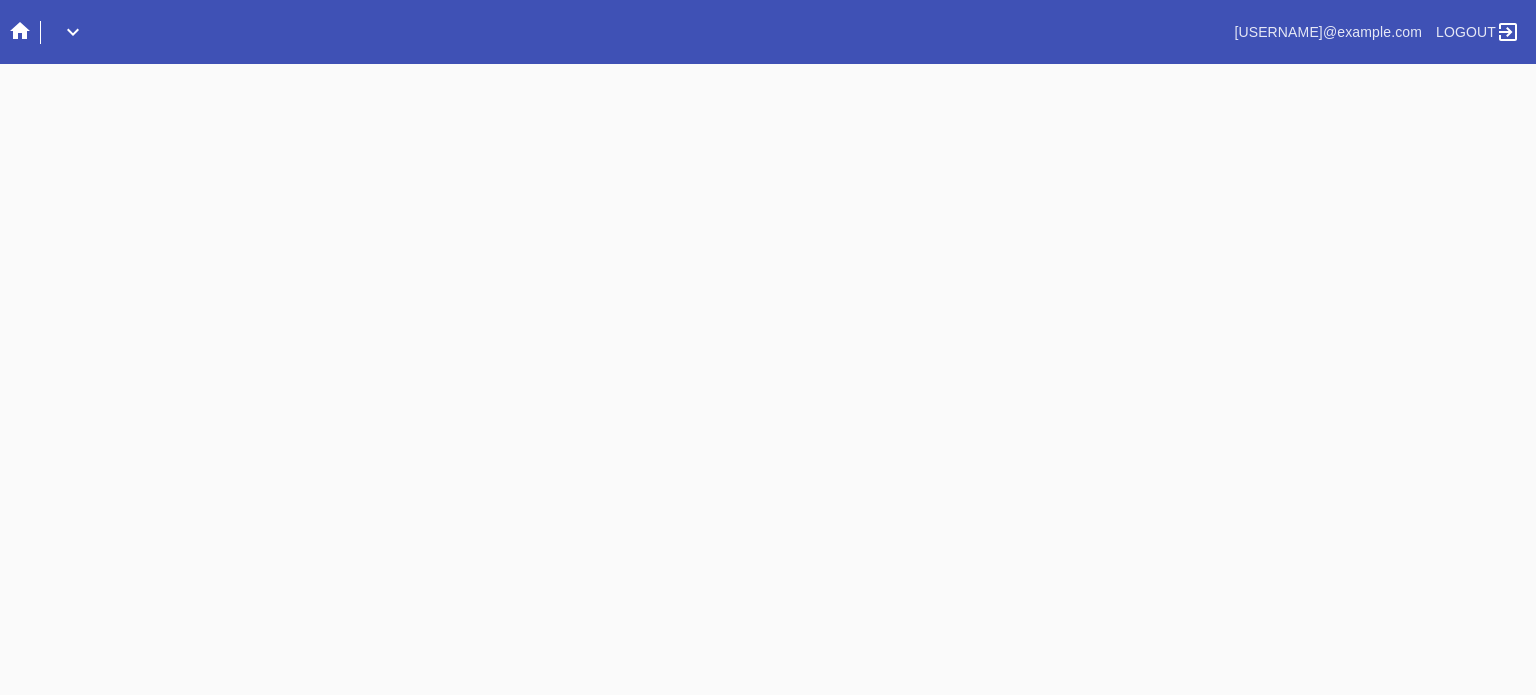 scroll, scrollTop: 0, scrollLeft: 0, axis: both 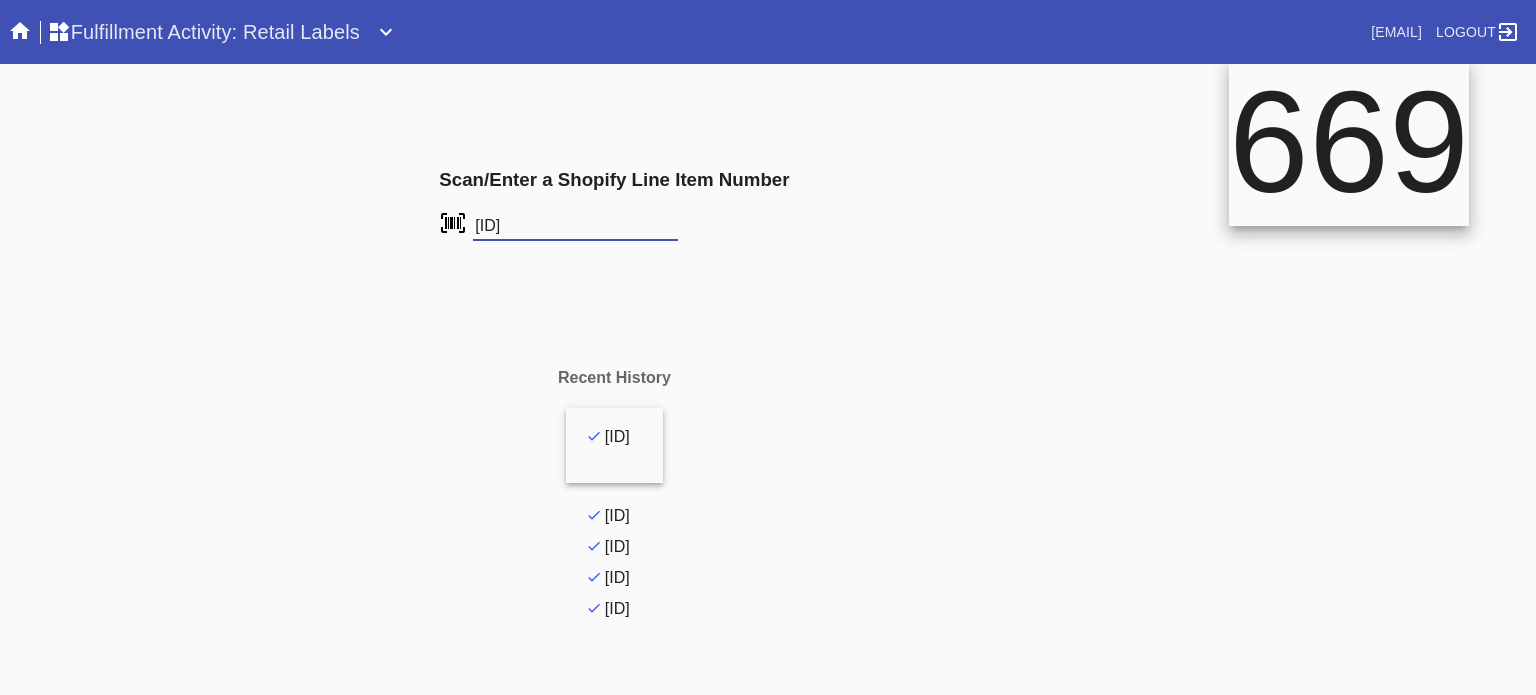 type on "[ID]" 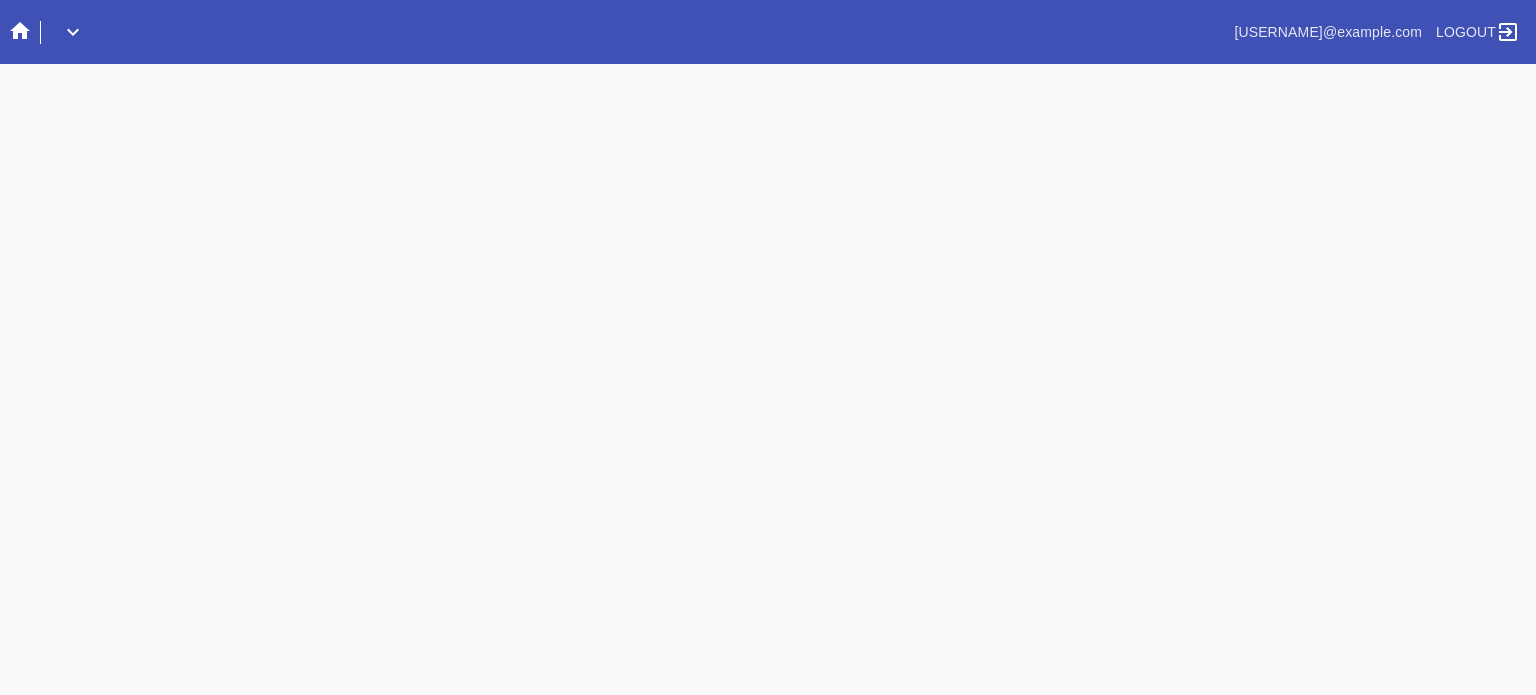 scroll, scrollTop: 0, scrollLeft: 0, axis: both 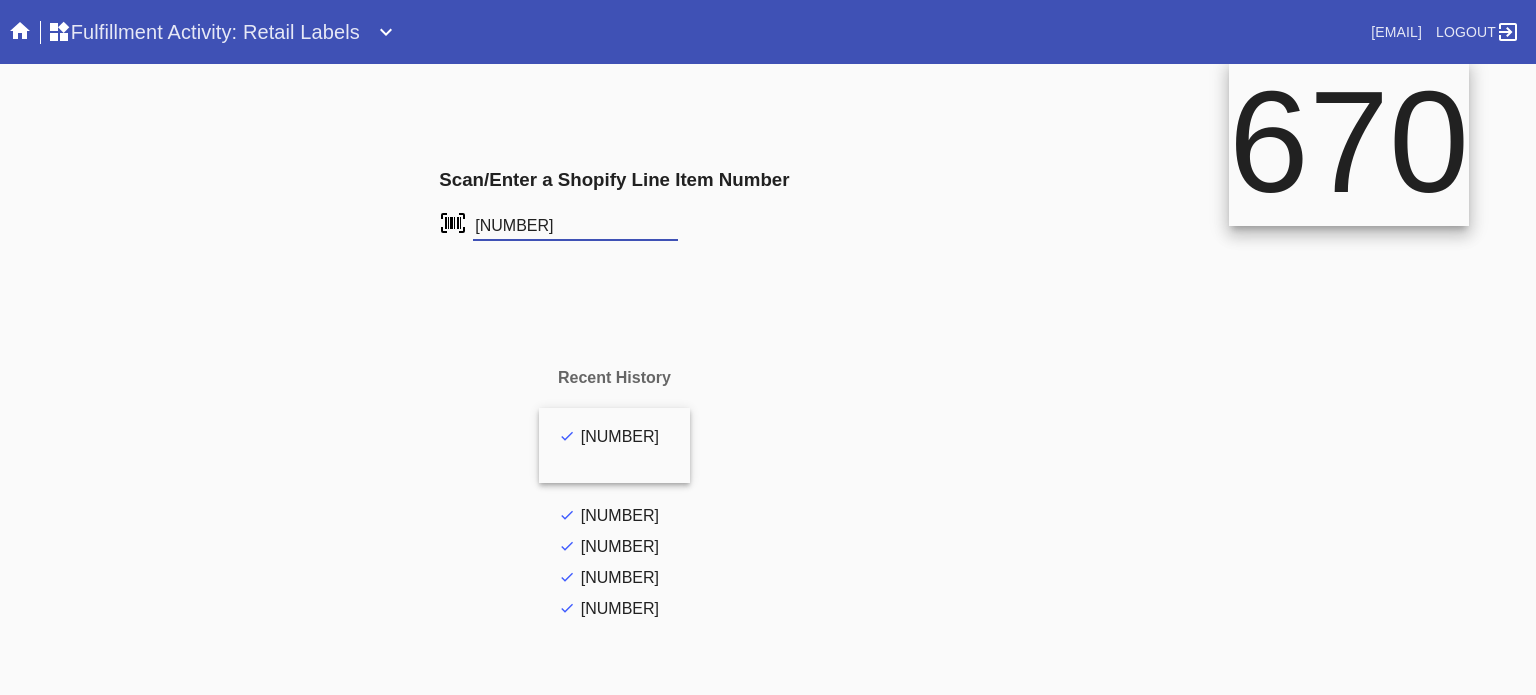 type on "FS-557520668" 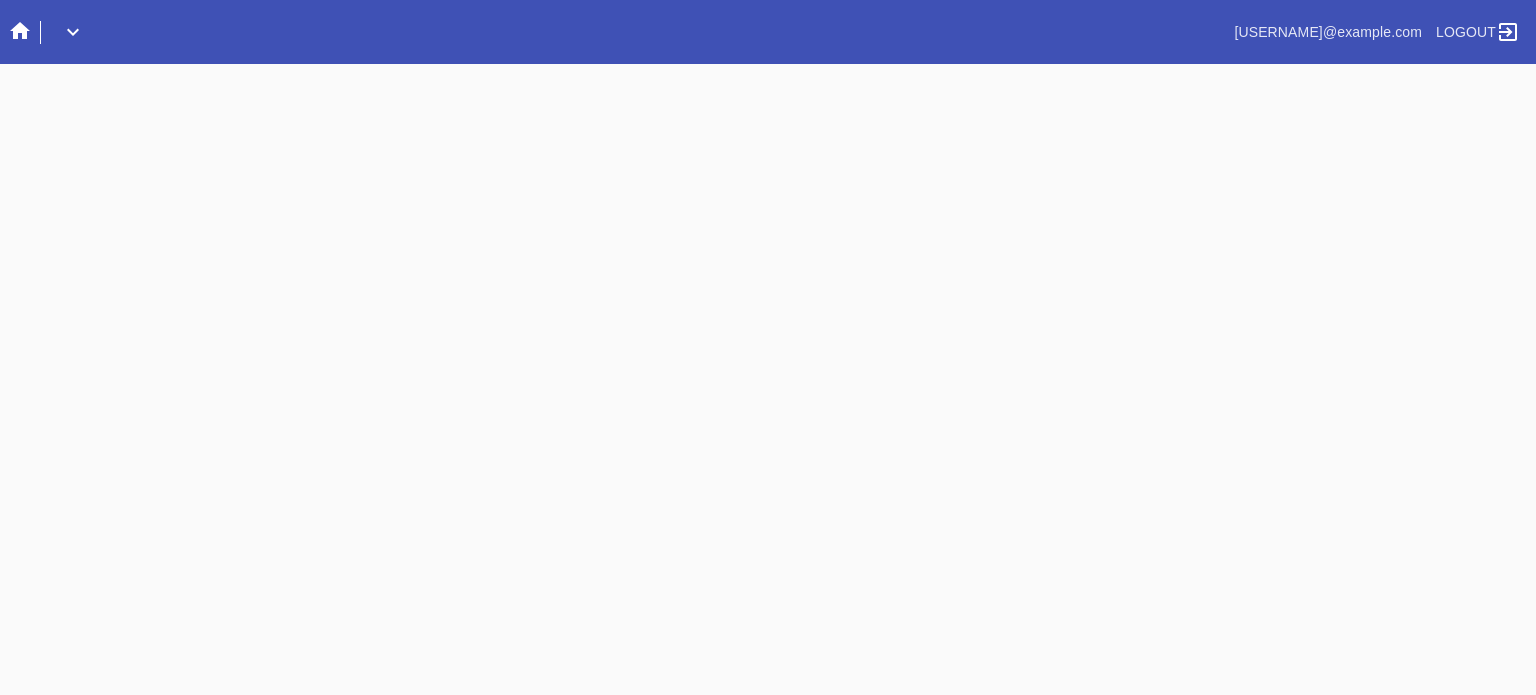 scroll, scrollTop: 0, scrollLeft: 0, axis: both 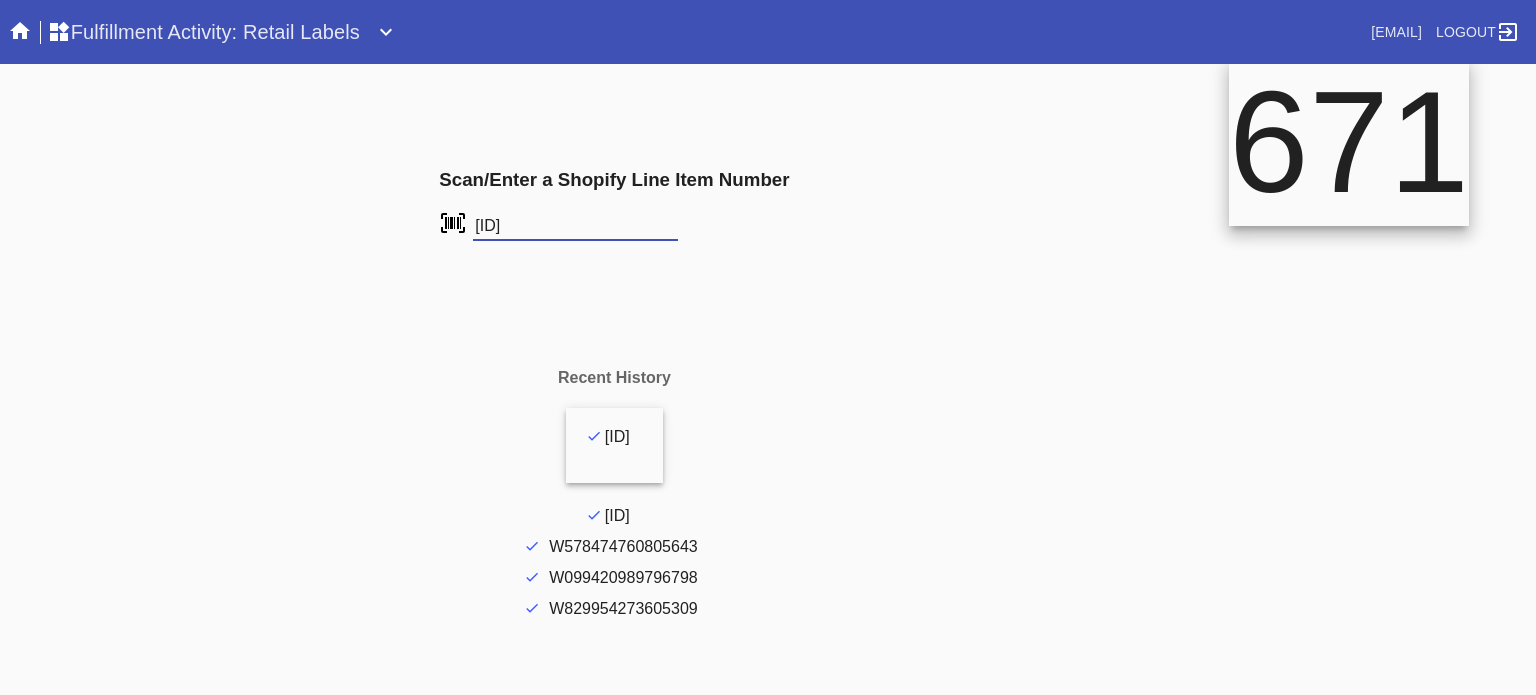 type on "[ID]" 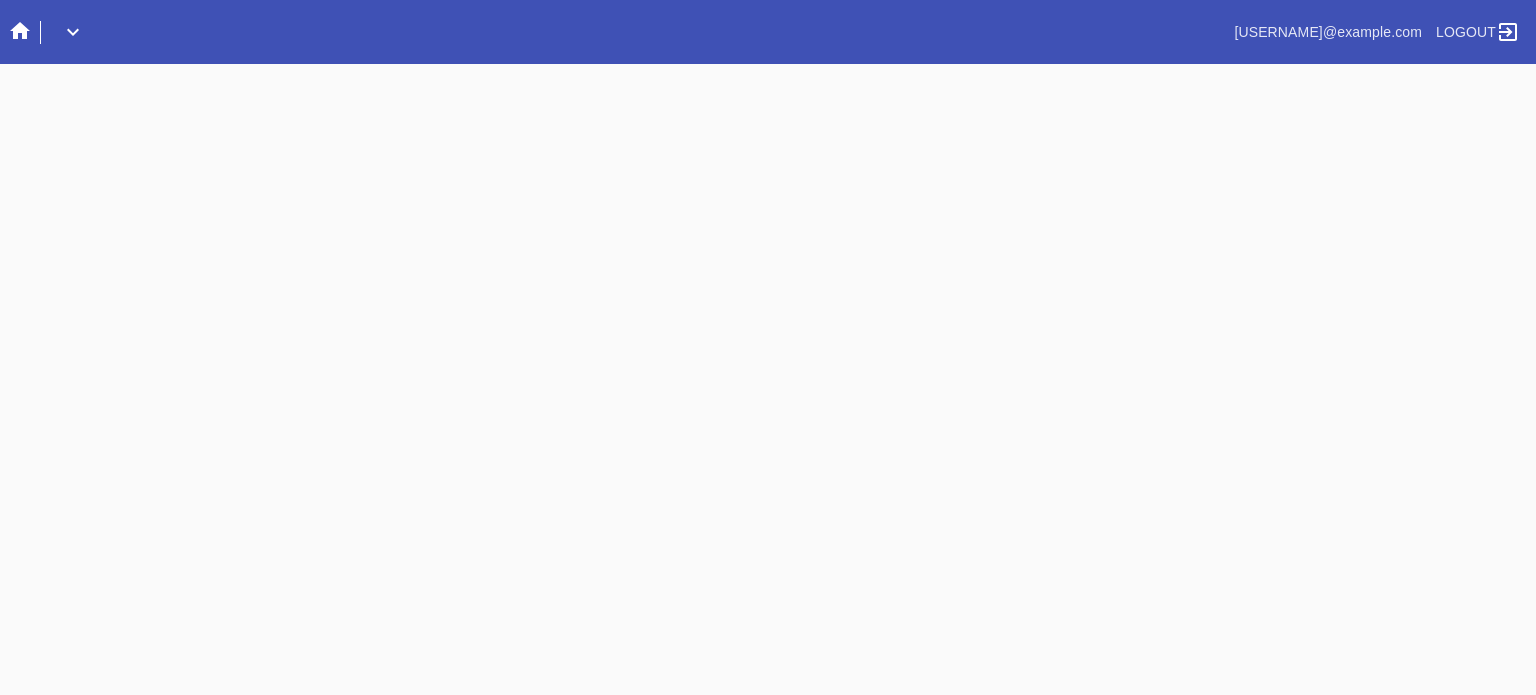 scroll, scrollTop: 0, scrollLeft: 0, axis: both 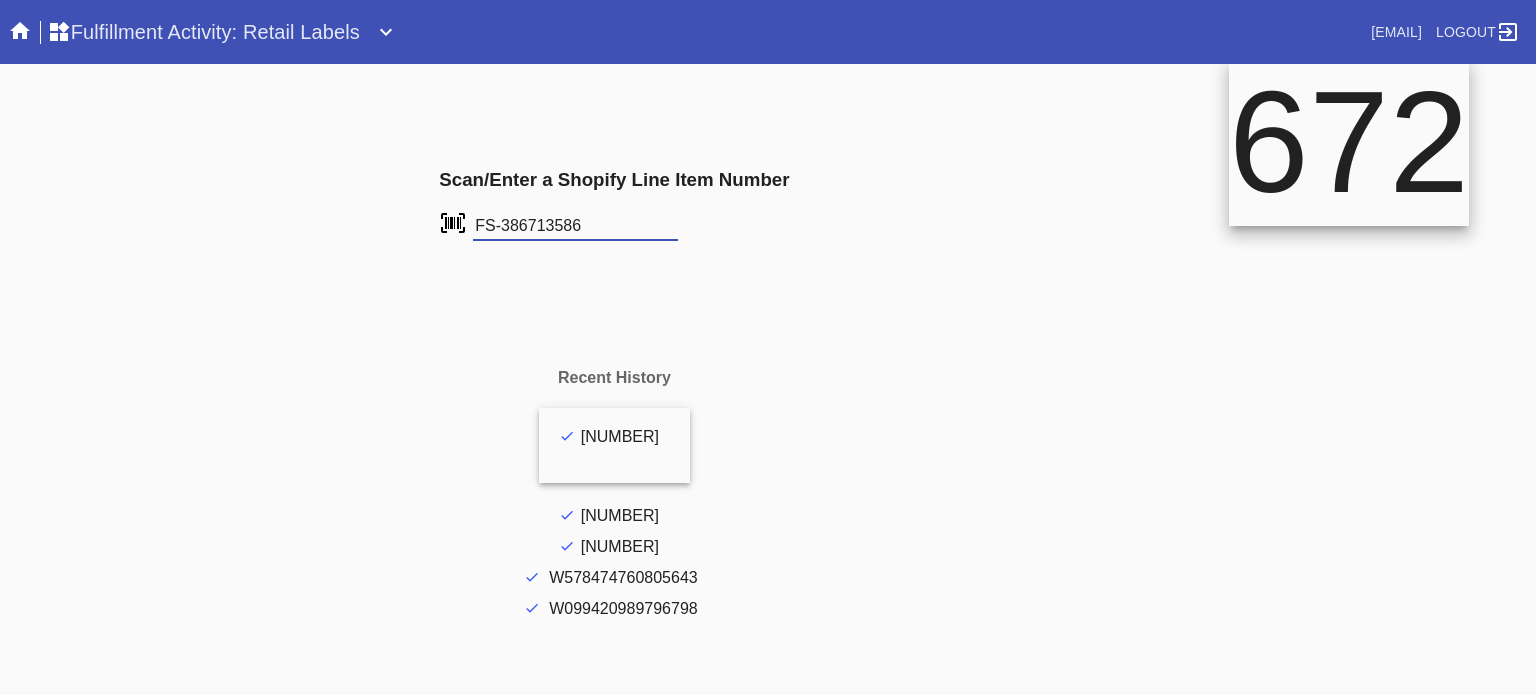 type on "FS-386713586" 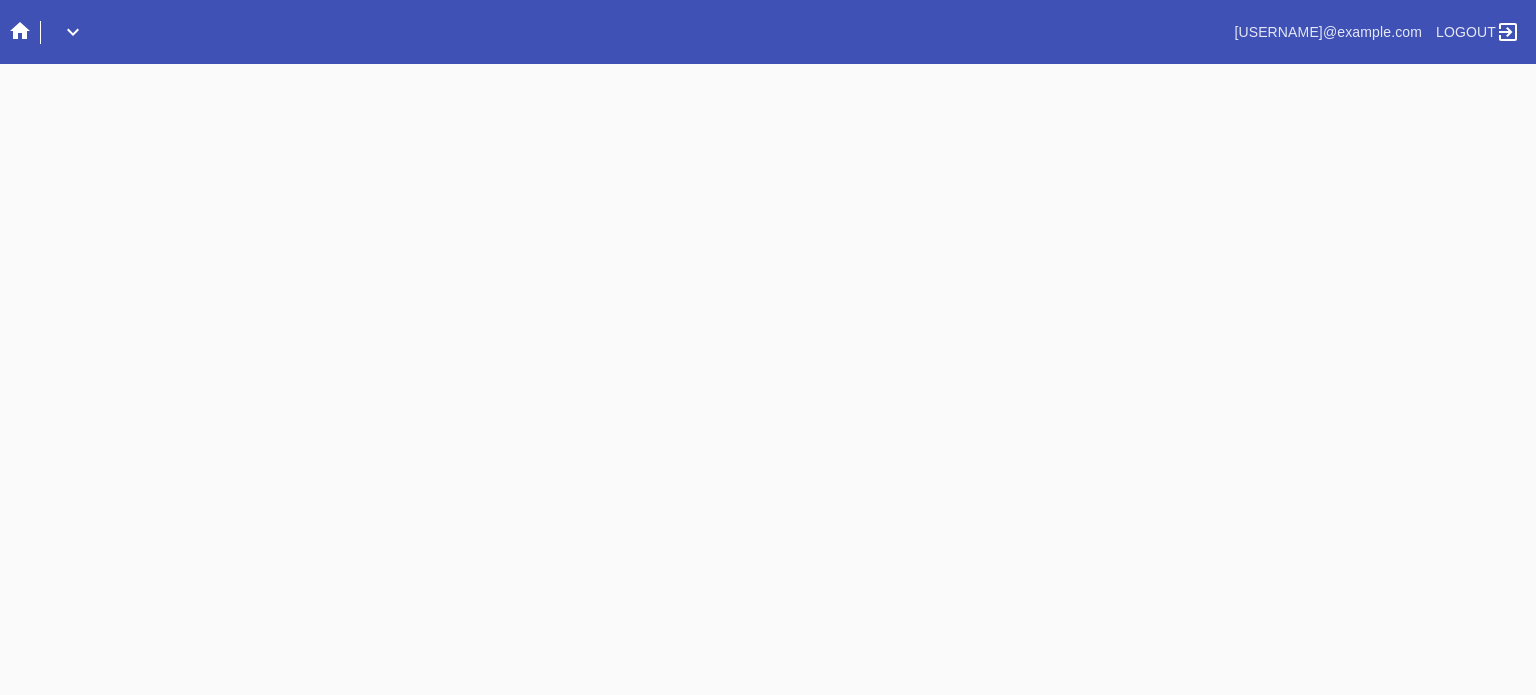 scroll, scrollTop: 0, scrollLeft: 0, axis: both 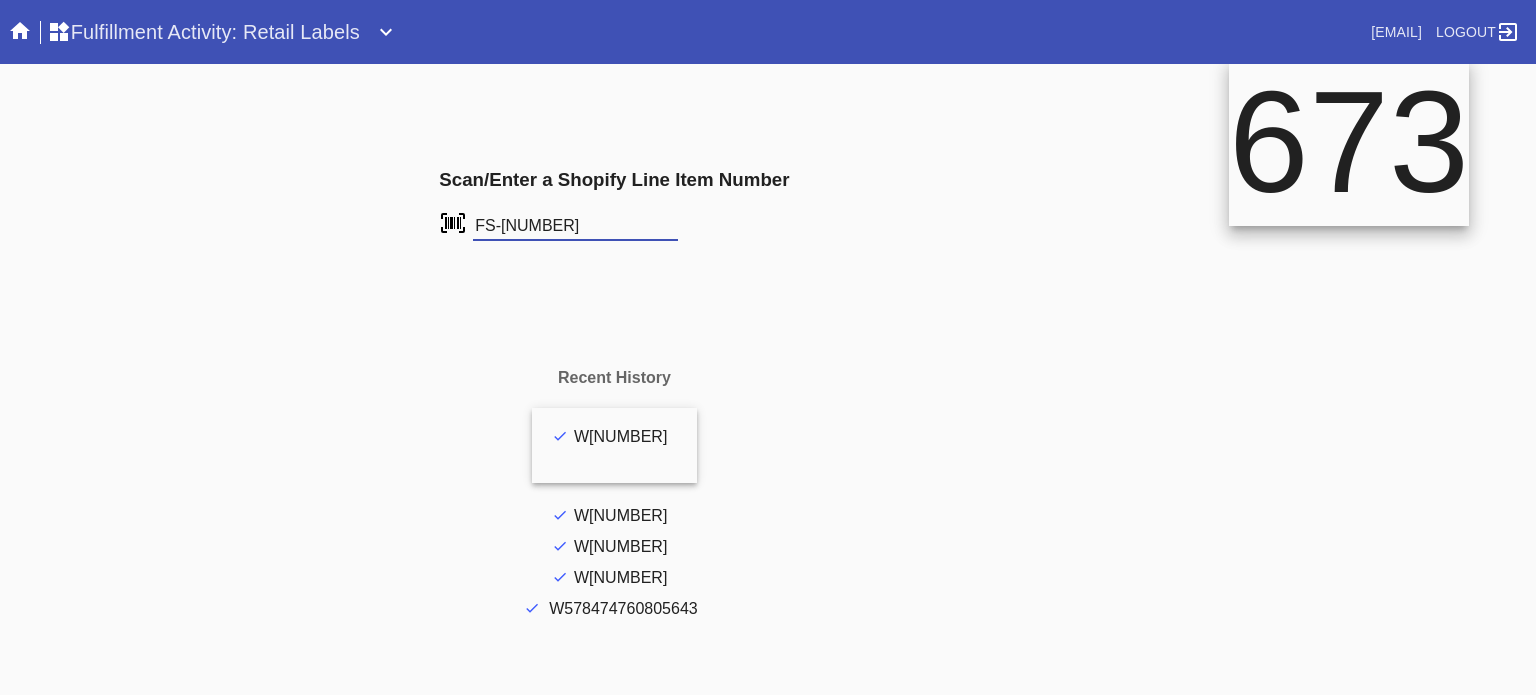 type on "FS-[NUMBER]" 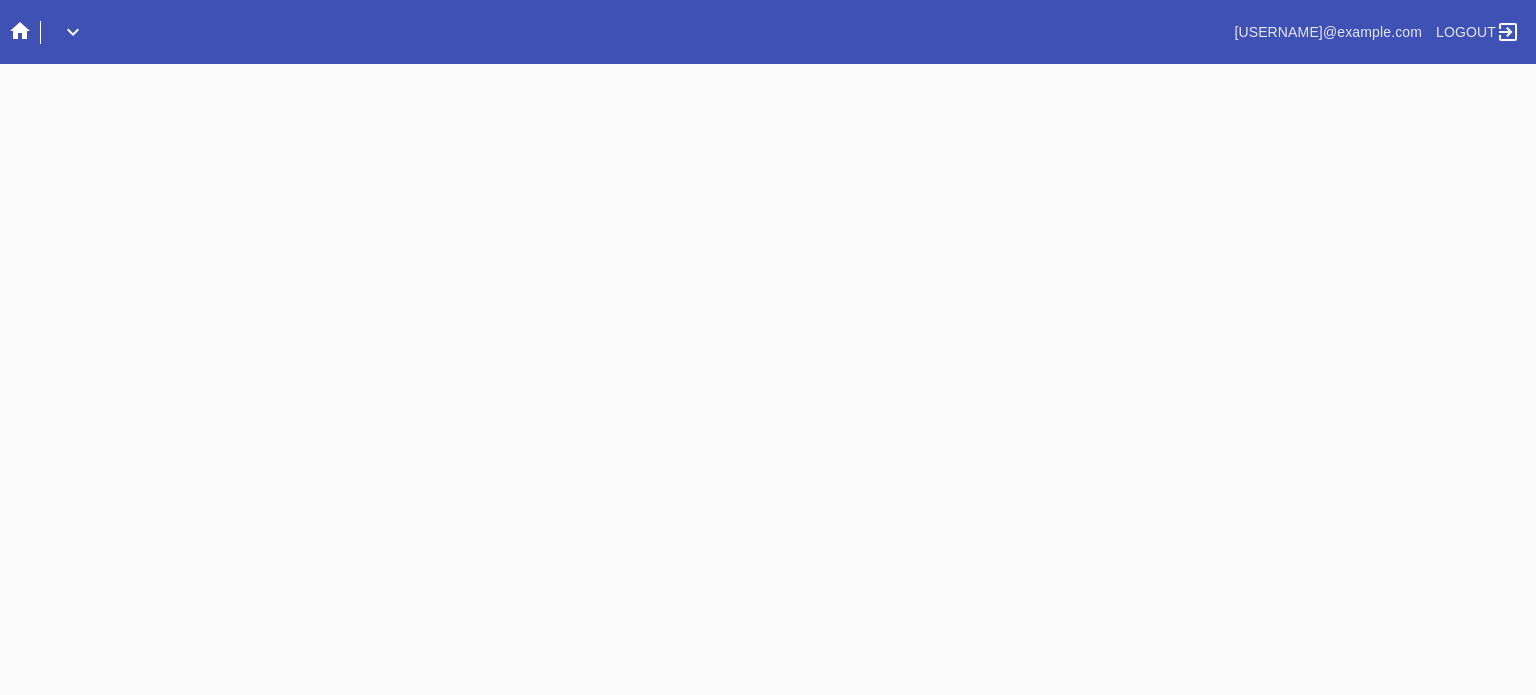 scroll, scrollTop: 0, scrollLeft: 0, axis: both 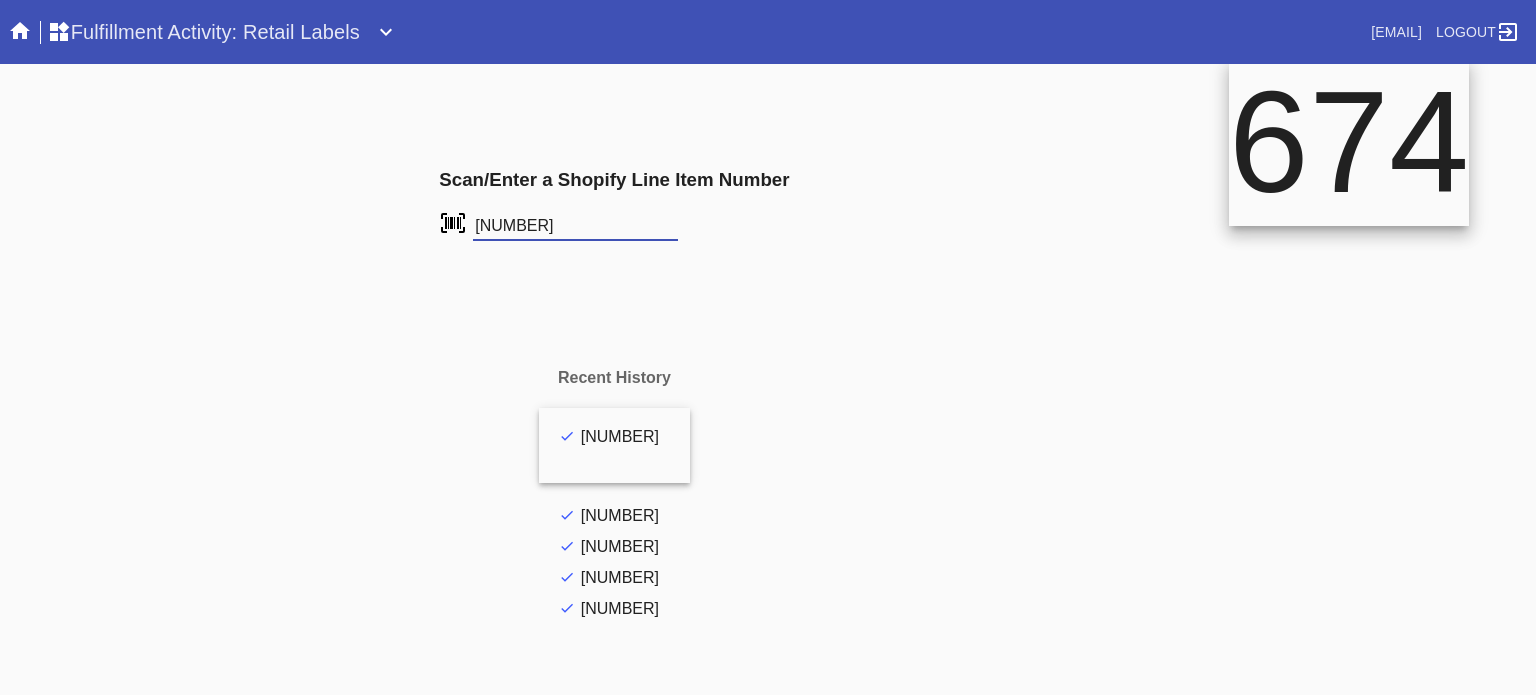 type on "FS-752323823" 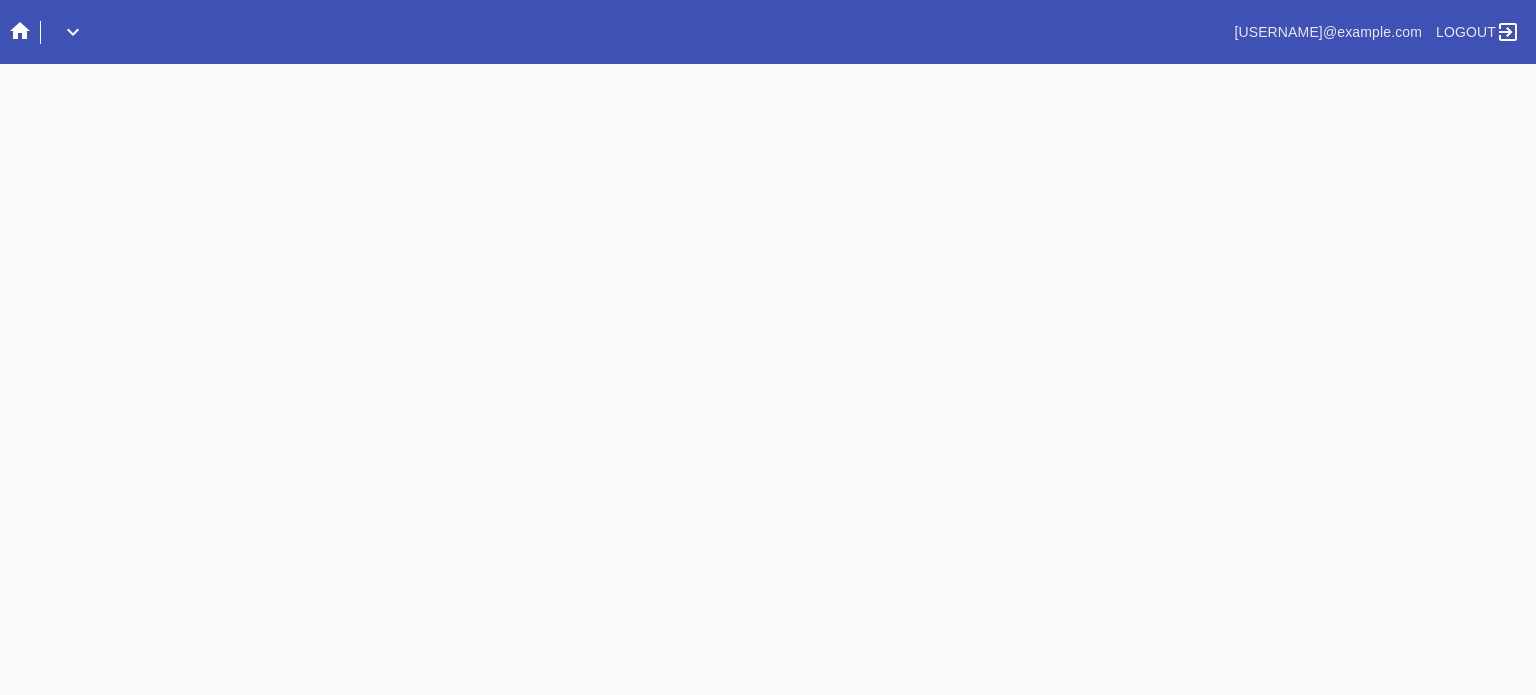 scroll, scrollTop: 0, scrollLeft: 0, axis: both 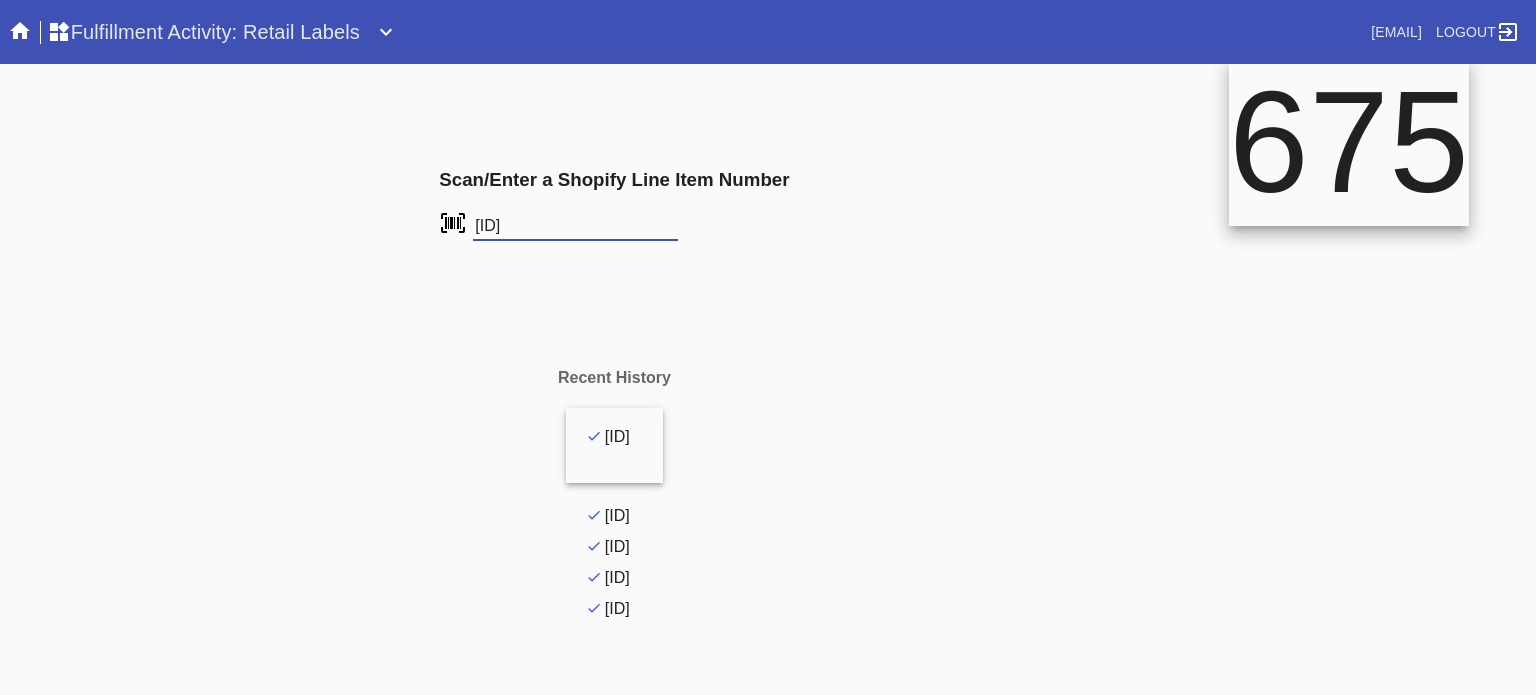 type on "FS-248800536" 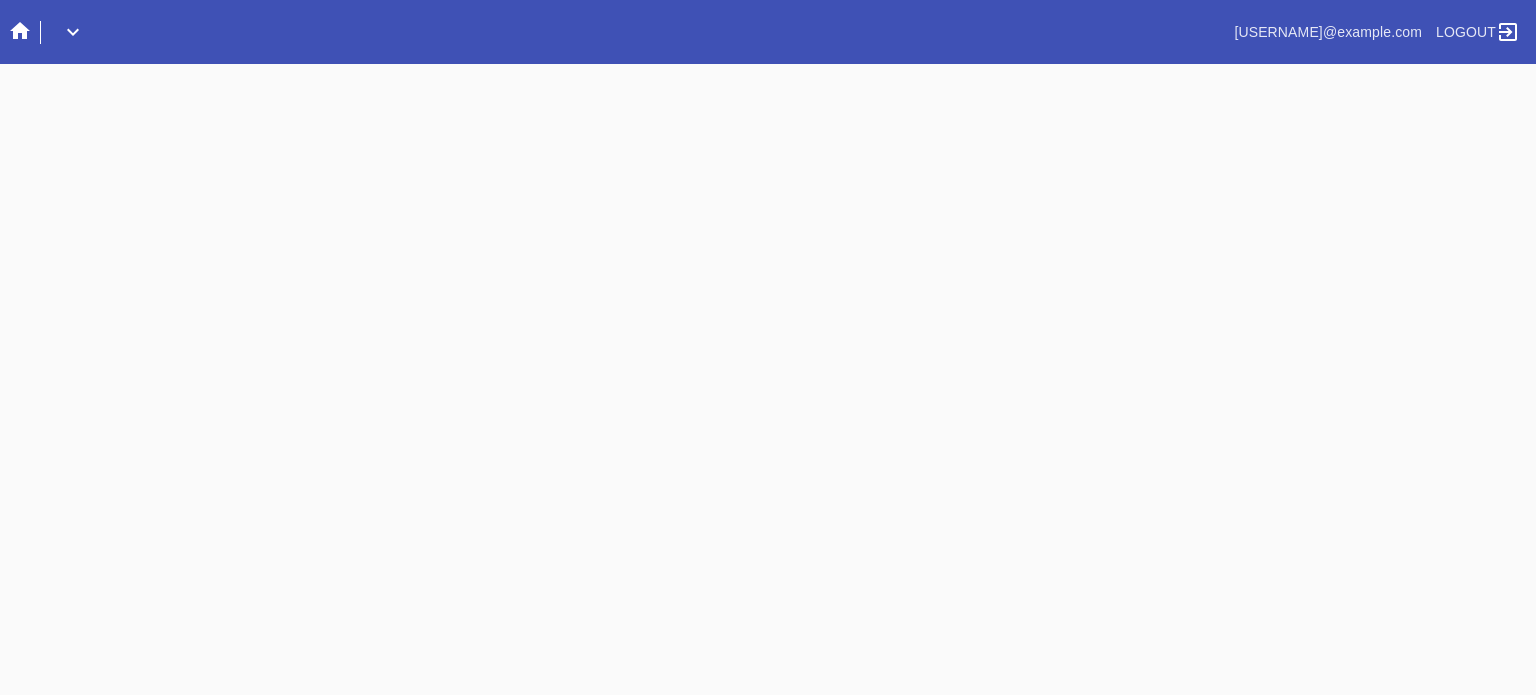 scroll, scrollTop: 0, scrollLeft: 0, axis: both 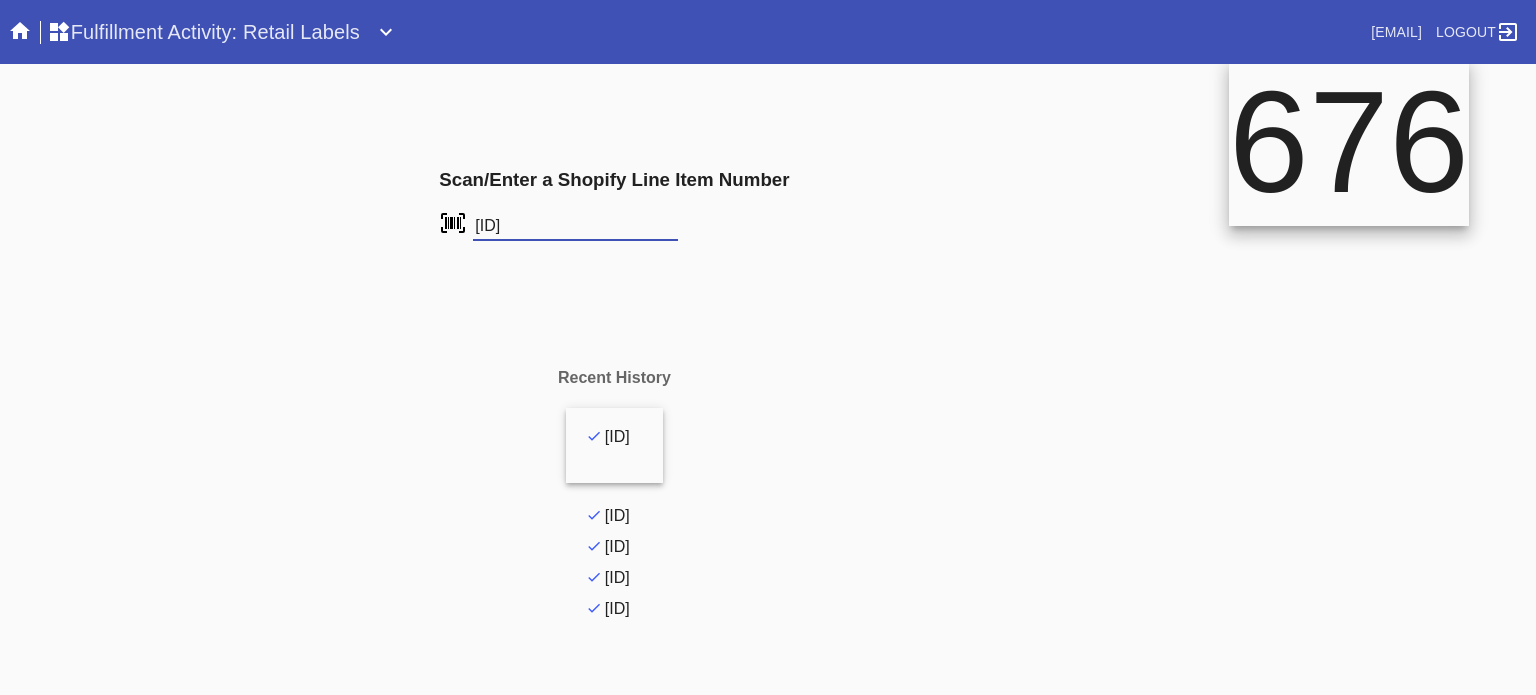 type on "[ID]" 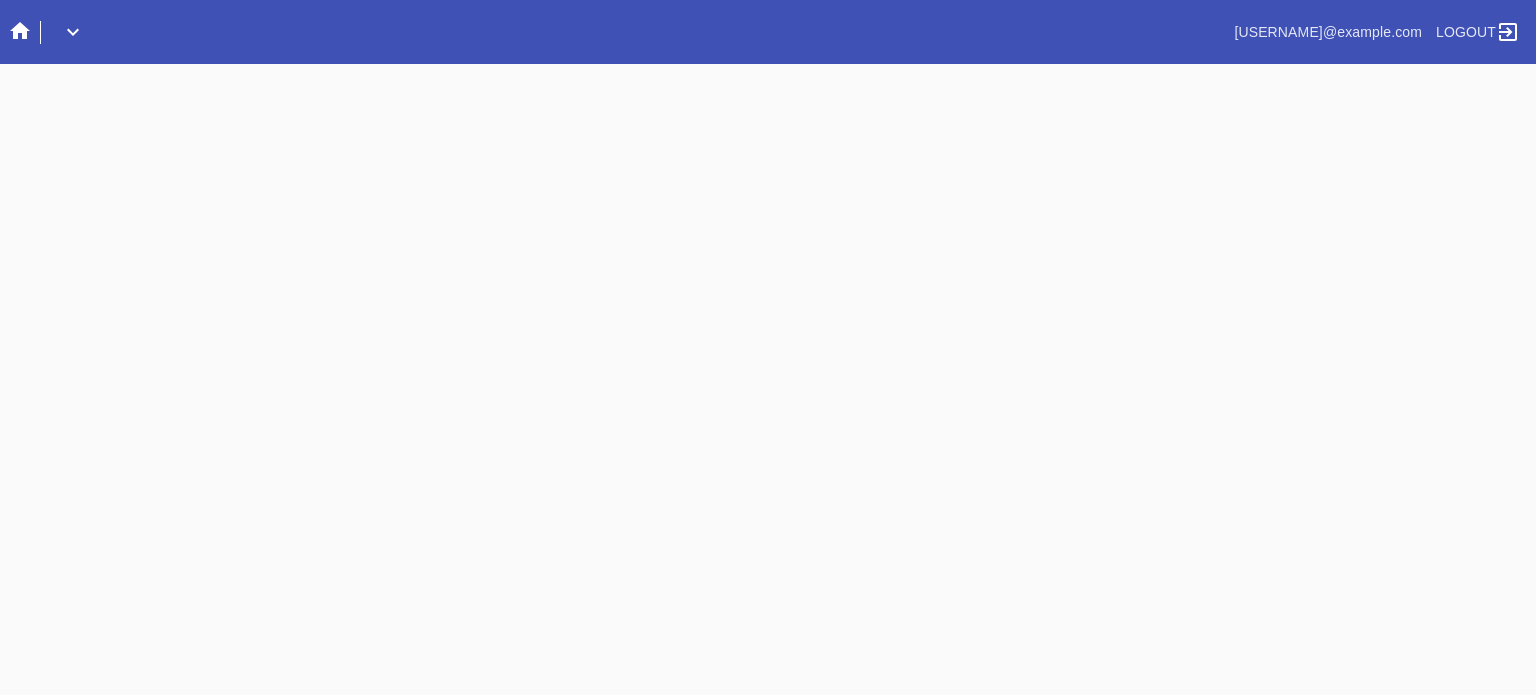 scroll, scrollTop: 0, scrollLeft: 0, axis: both 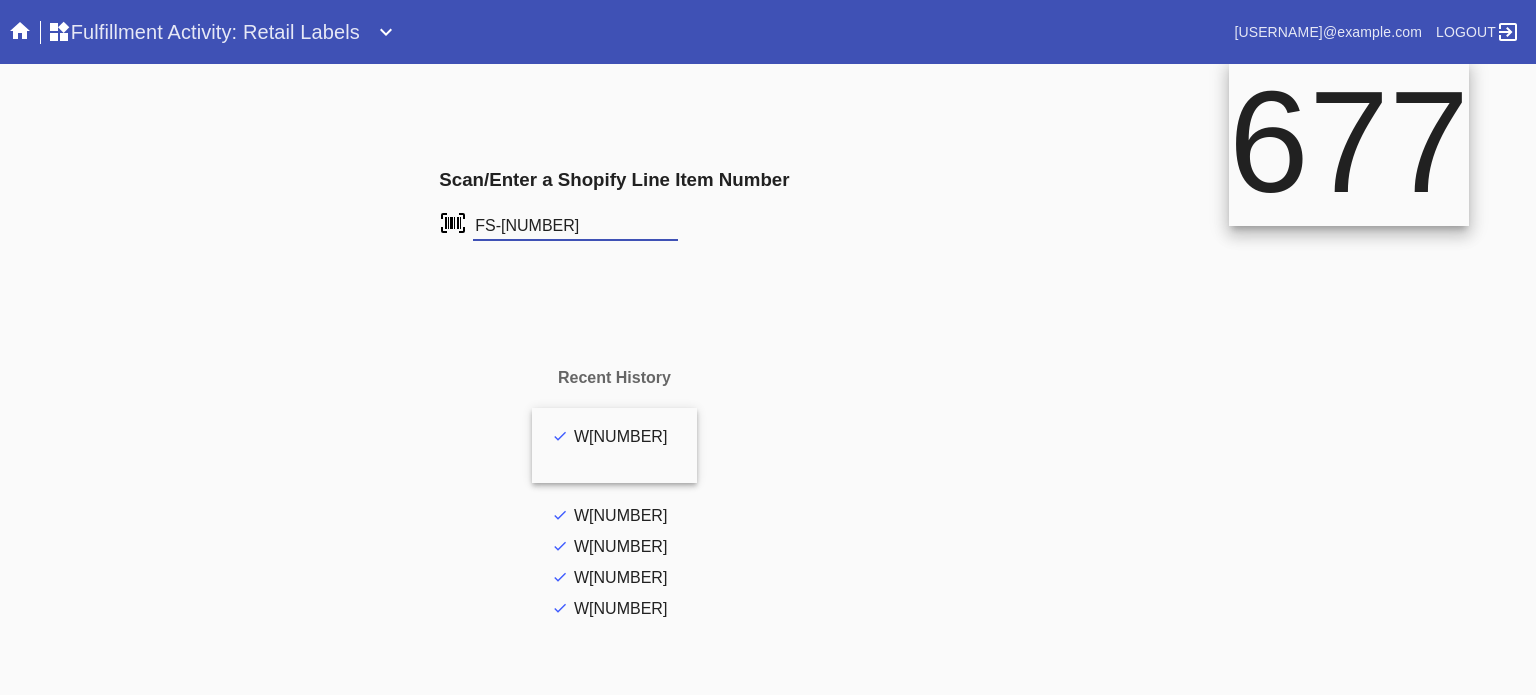 type on "FS-[NUMBER]" 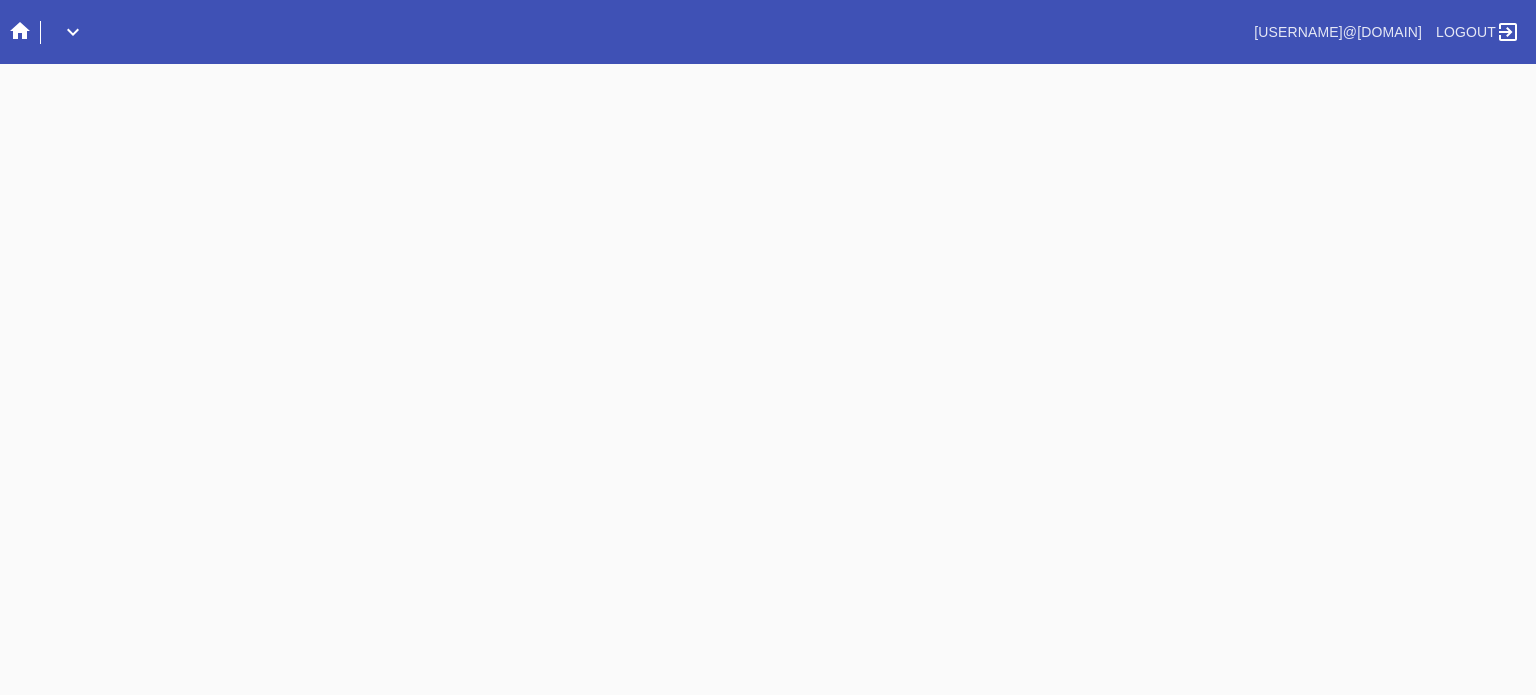 scroll, scrollTop: 0, scrollLeft: 0, axis: both 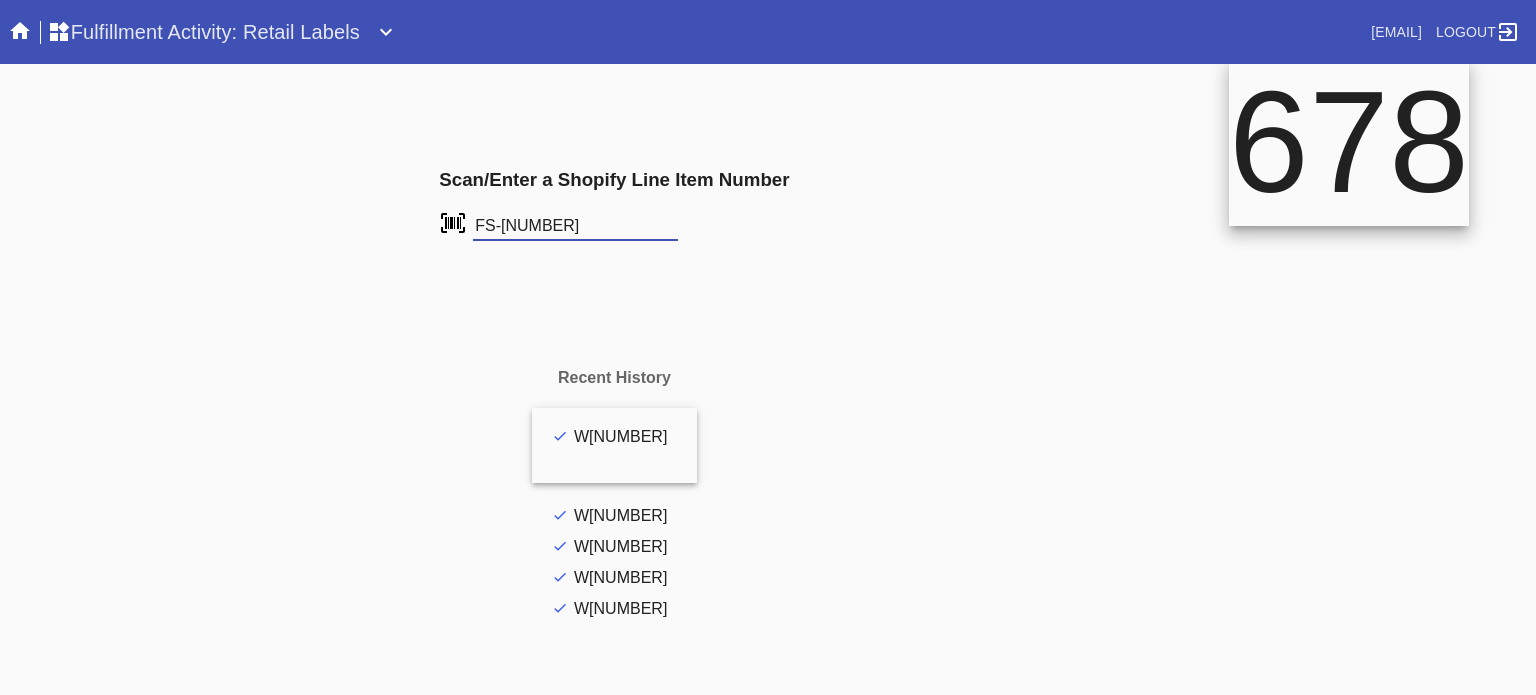 type on "FS-[NUMBER]" 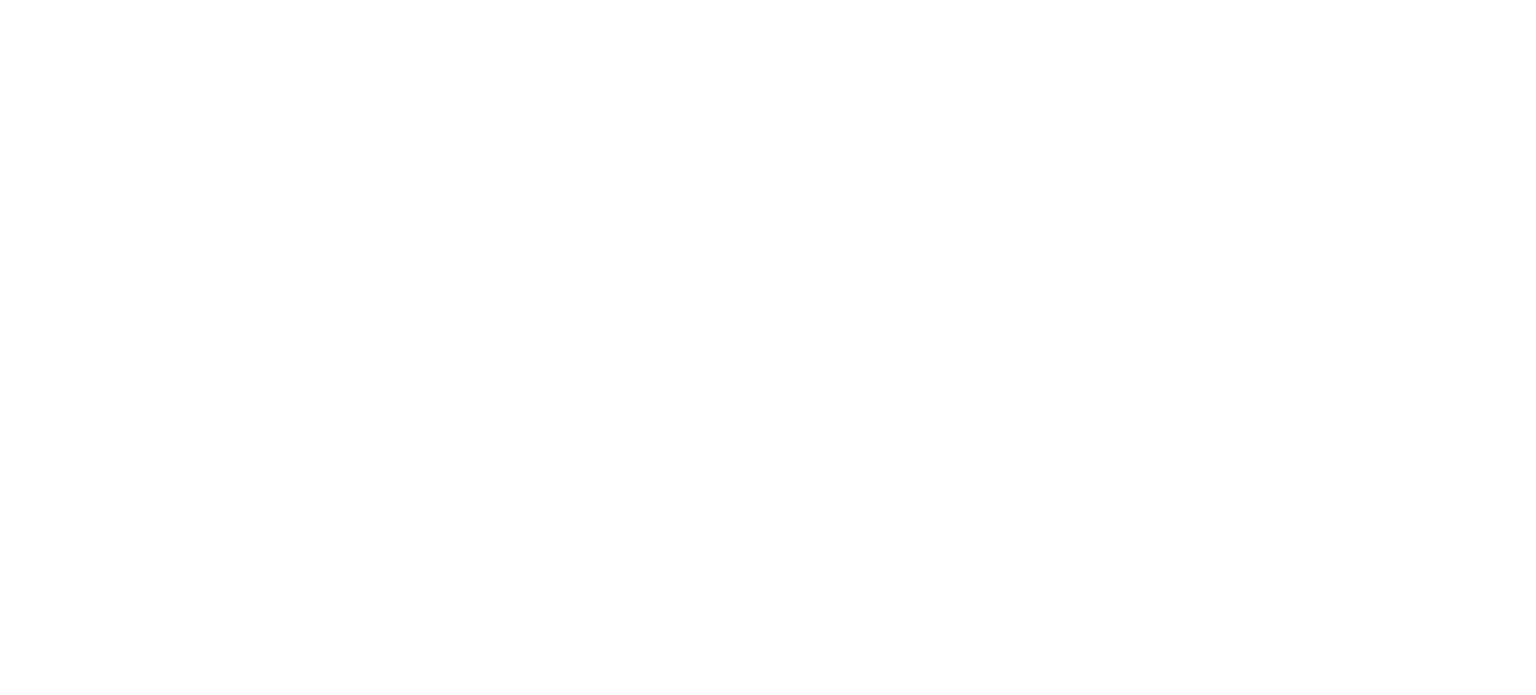 scroll, scrollTop: 0, scrollLeft: 0, axis: both 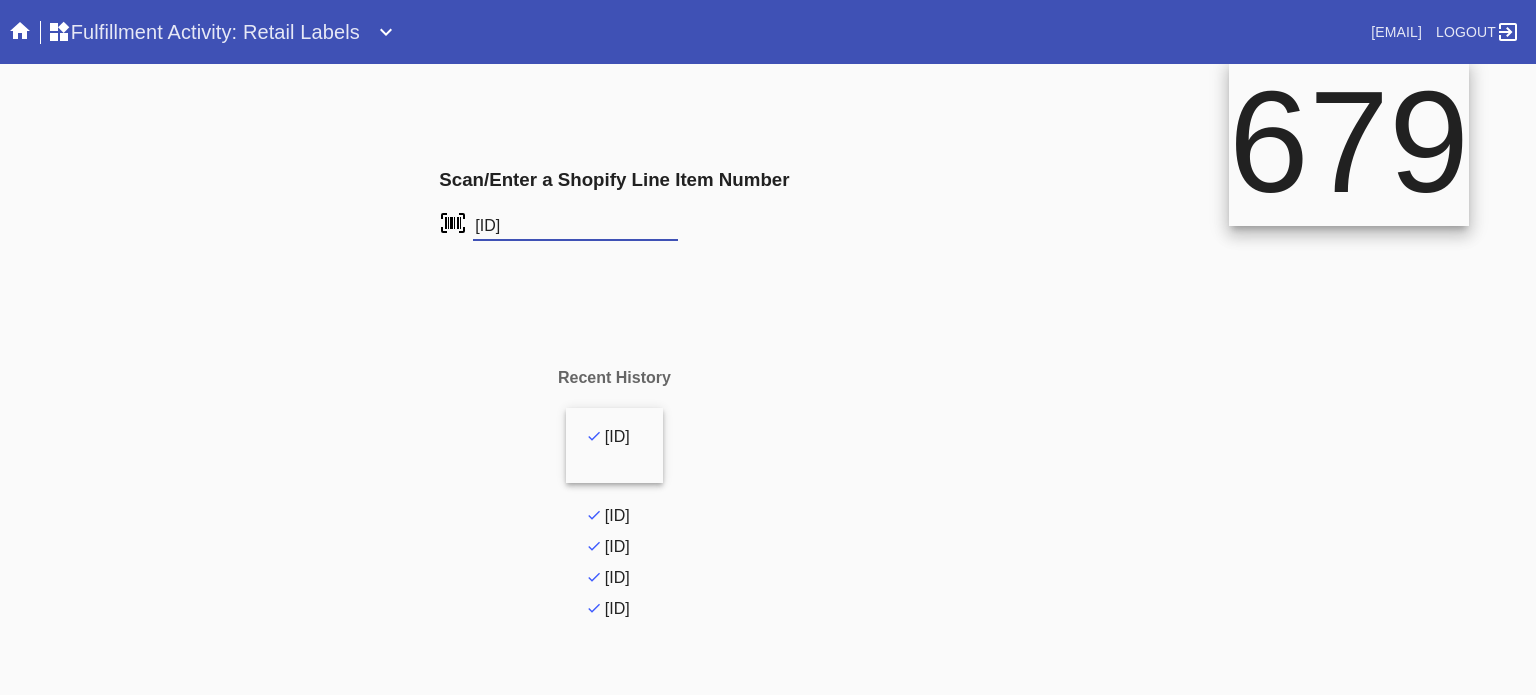 type on "FS-364446932" 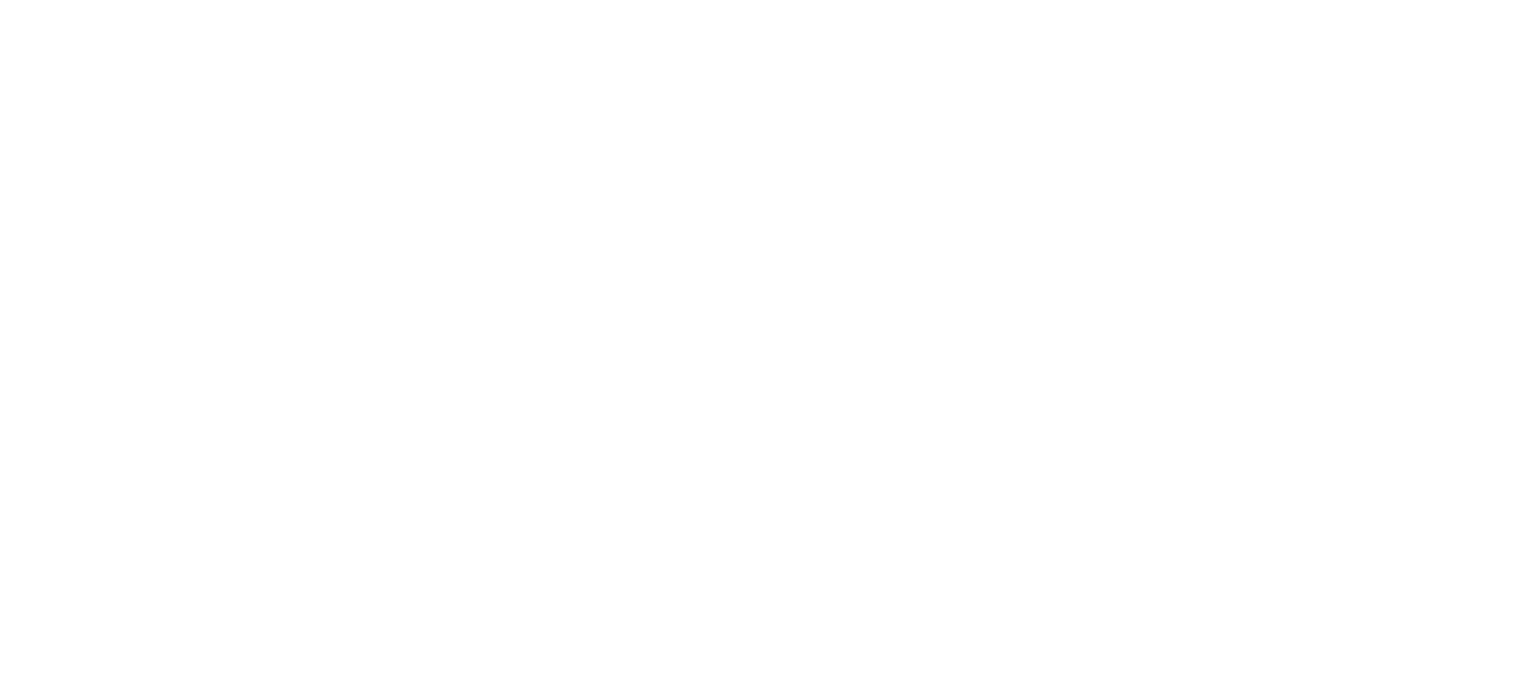 scroll, scrollTop: 0, scrollLeft: 0, axis: both 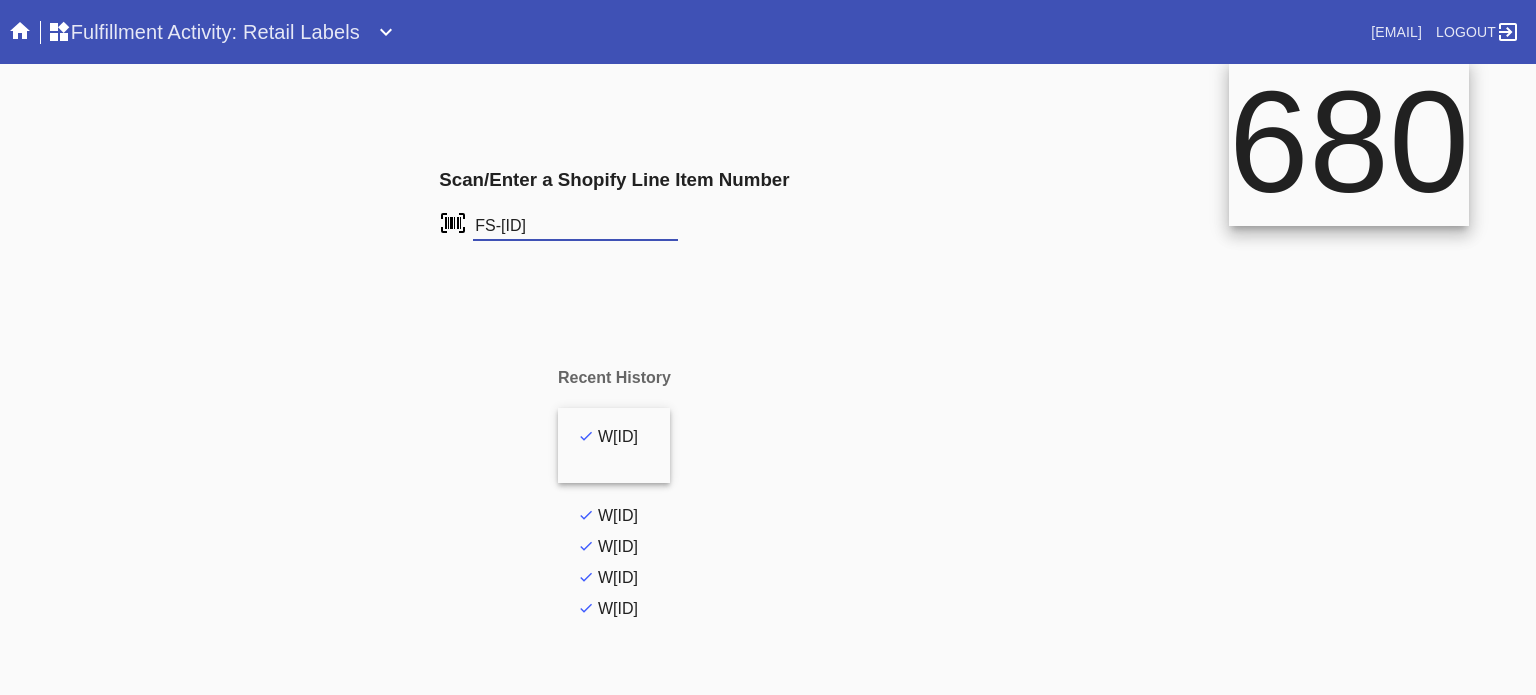 type on "FS-[ID]" 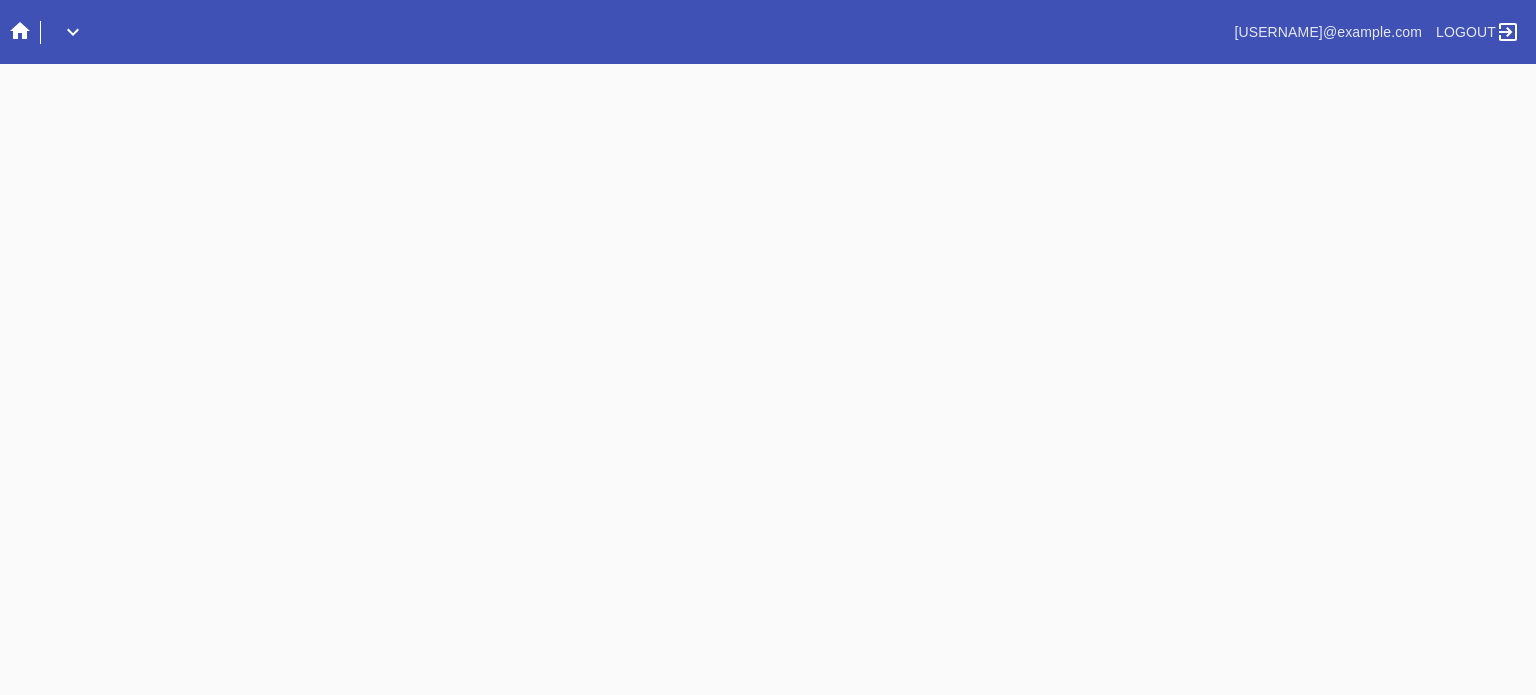 scroll, scrollTop: 0, scrollLeft: 0, axis: both 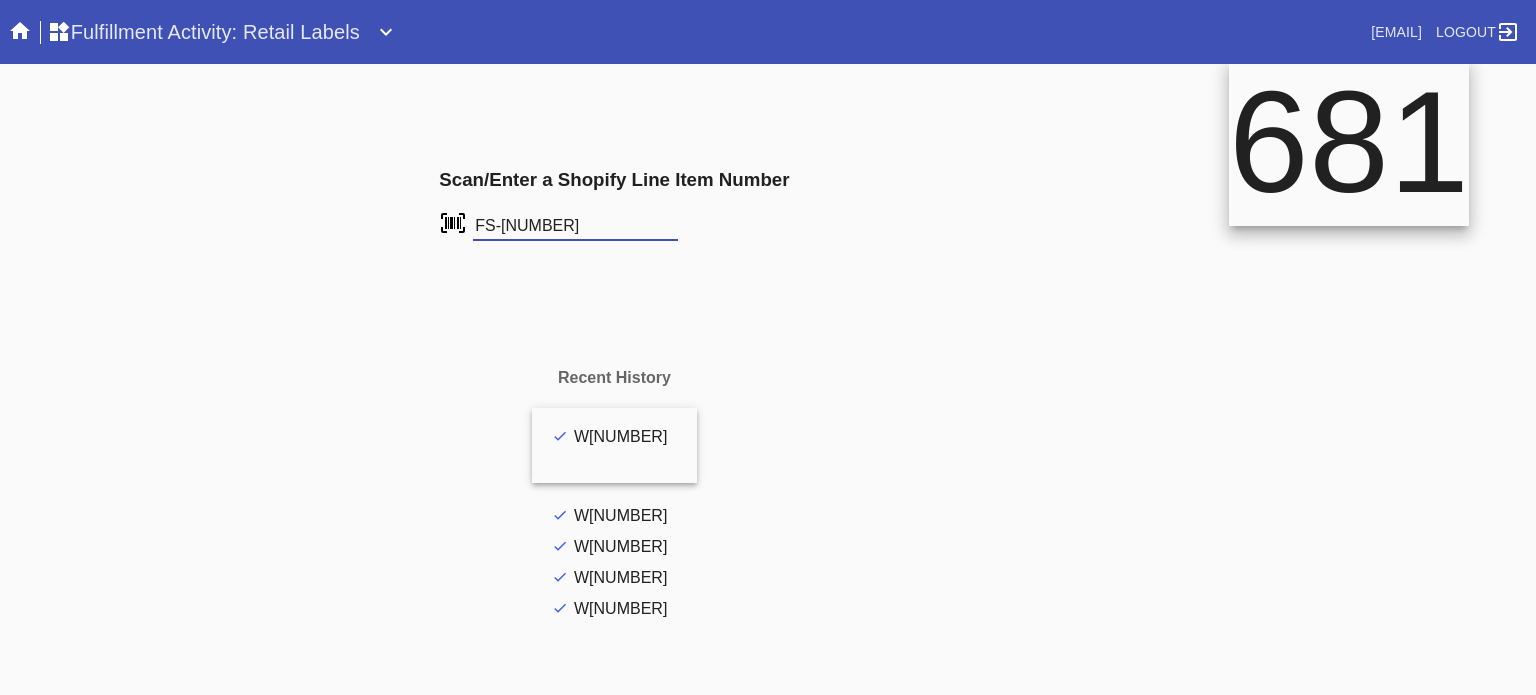 type on "FS-391784554" 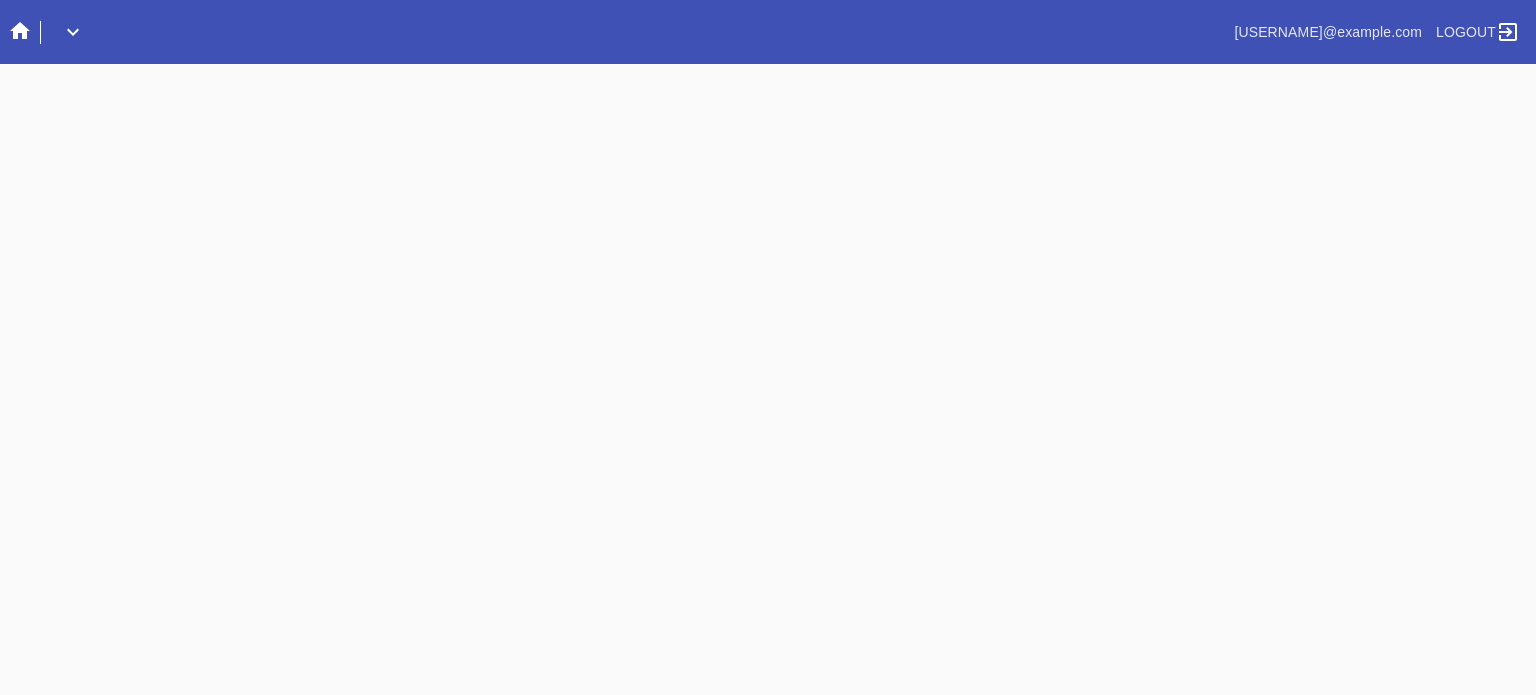 scroll, scrollTop: 0, scrollLeft: 0, axis: both 